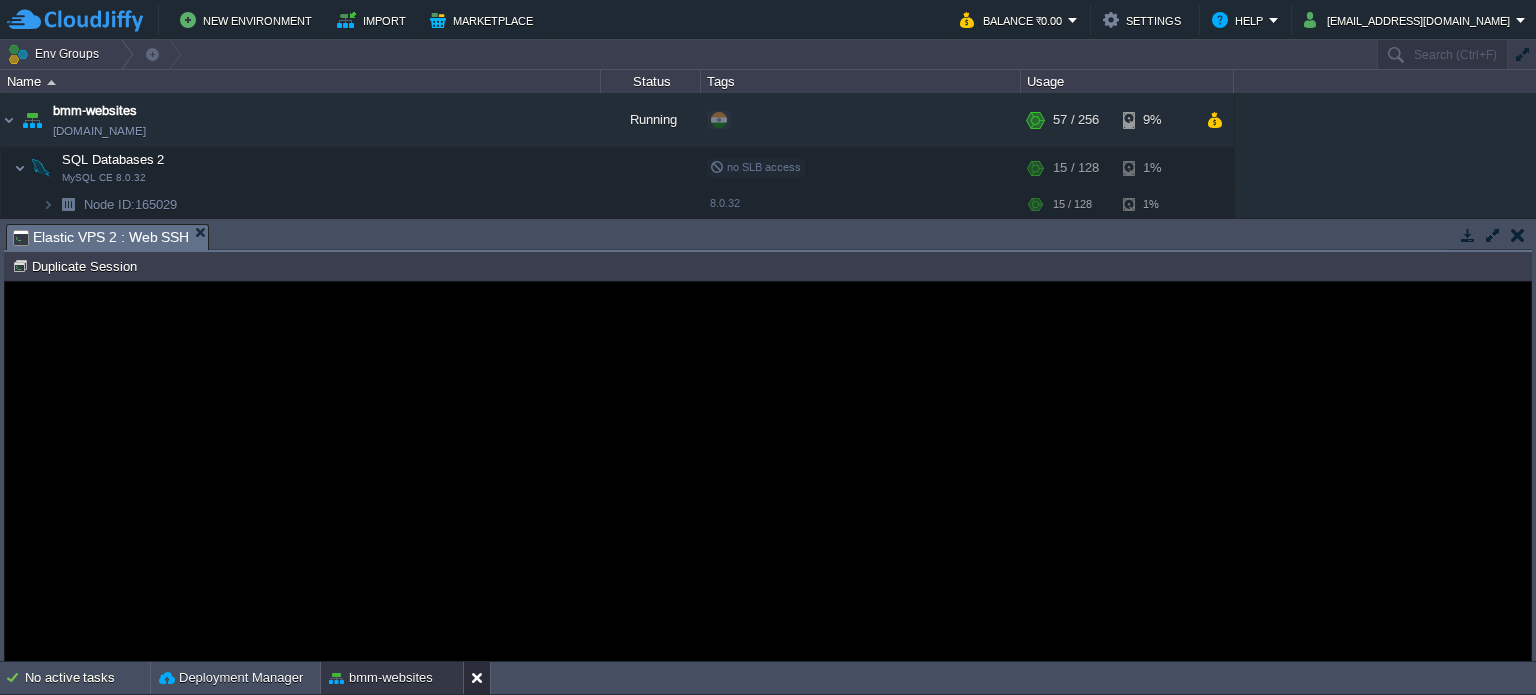 scroll, scrollTop: 0, scrollLeft: 0, axis: both 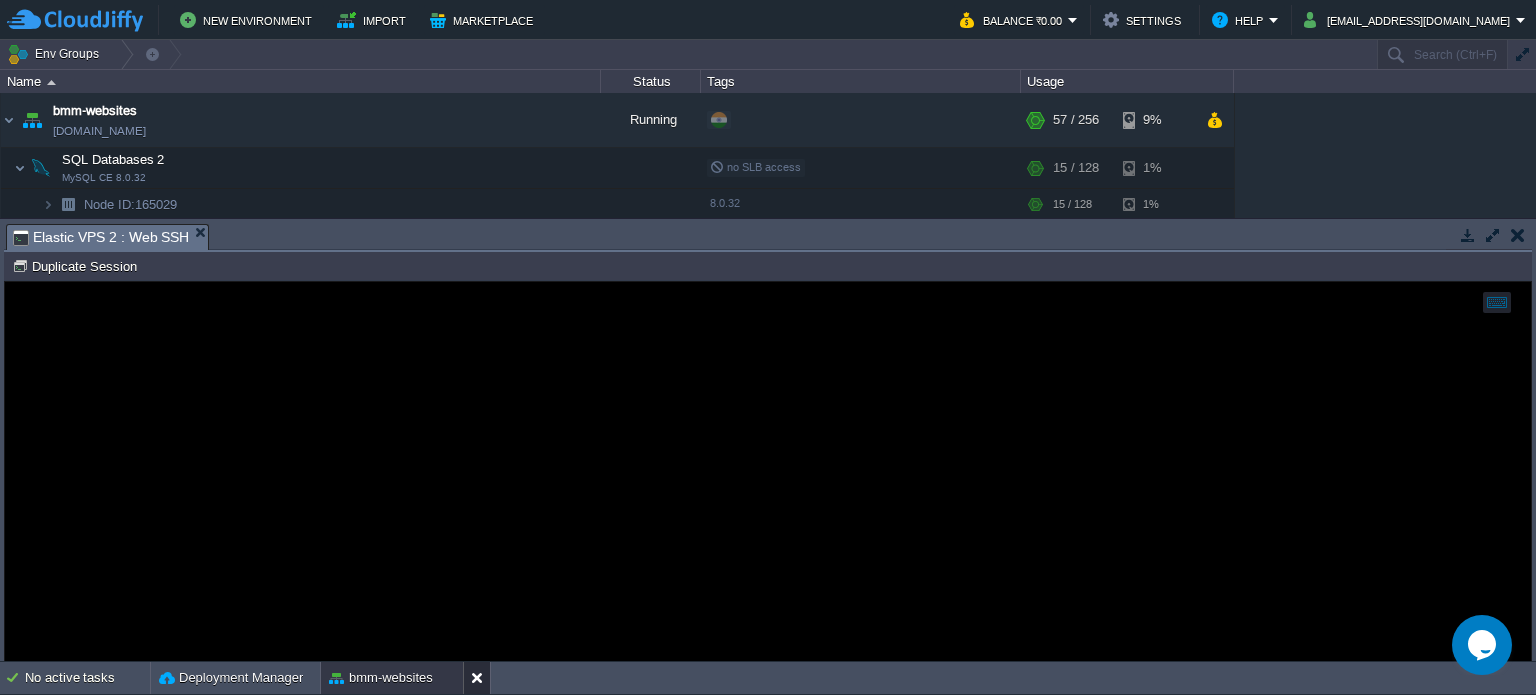 click at bounding box center [481, 678] 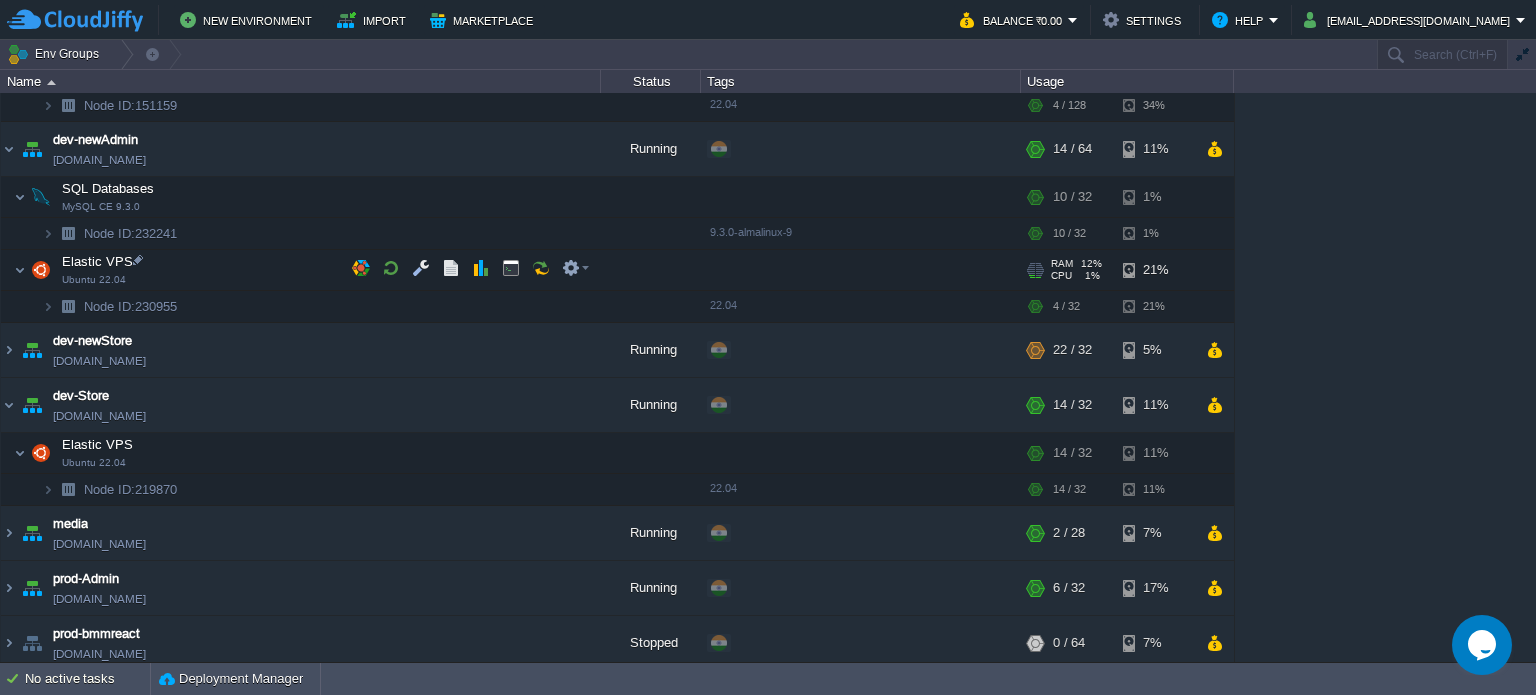 scroll, scrollTop: 400, scrollLeft: 0, axis: vertical 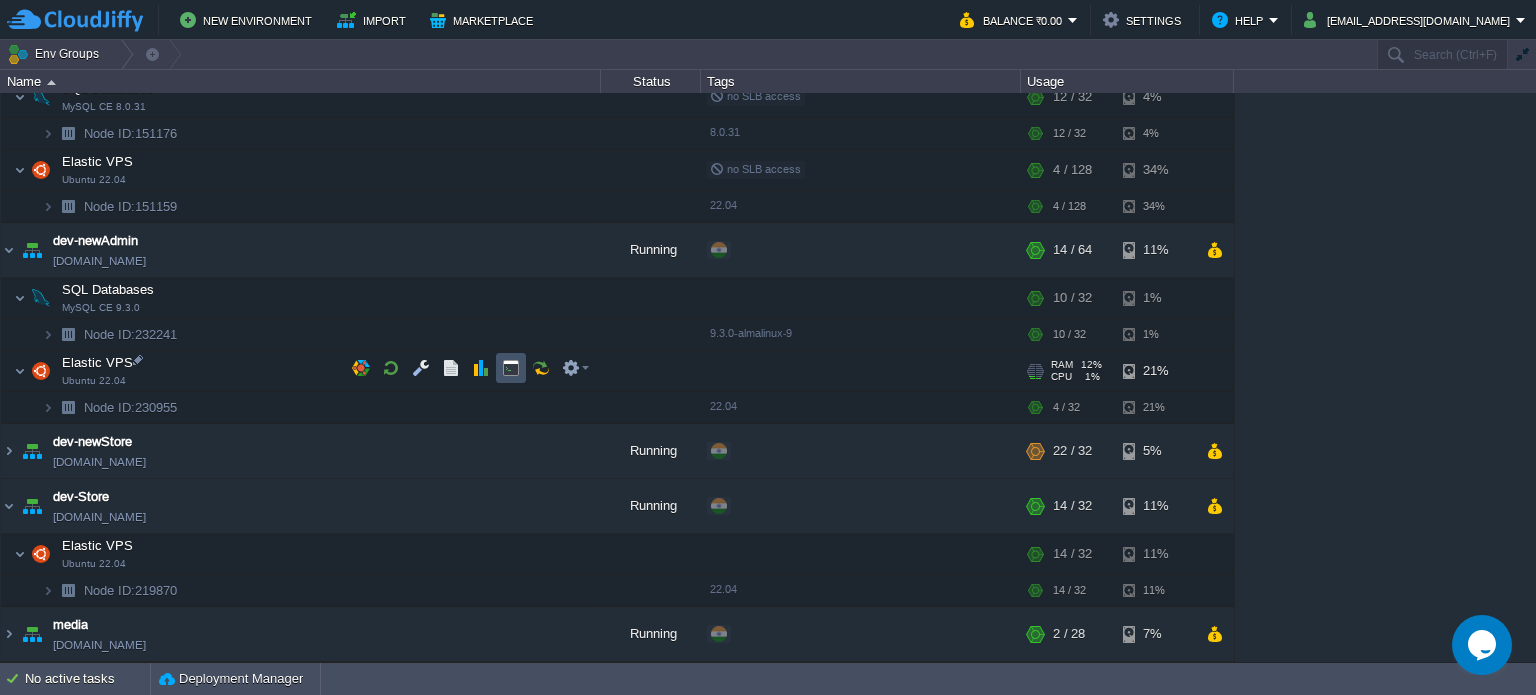 click at bounding box center (511, 368) 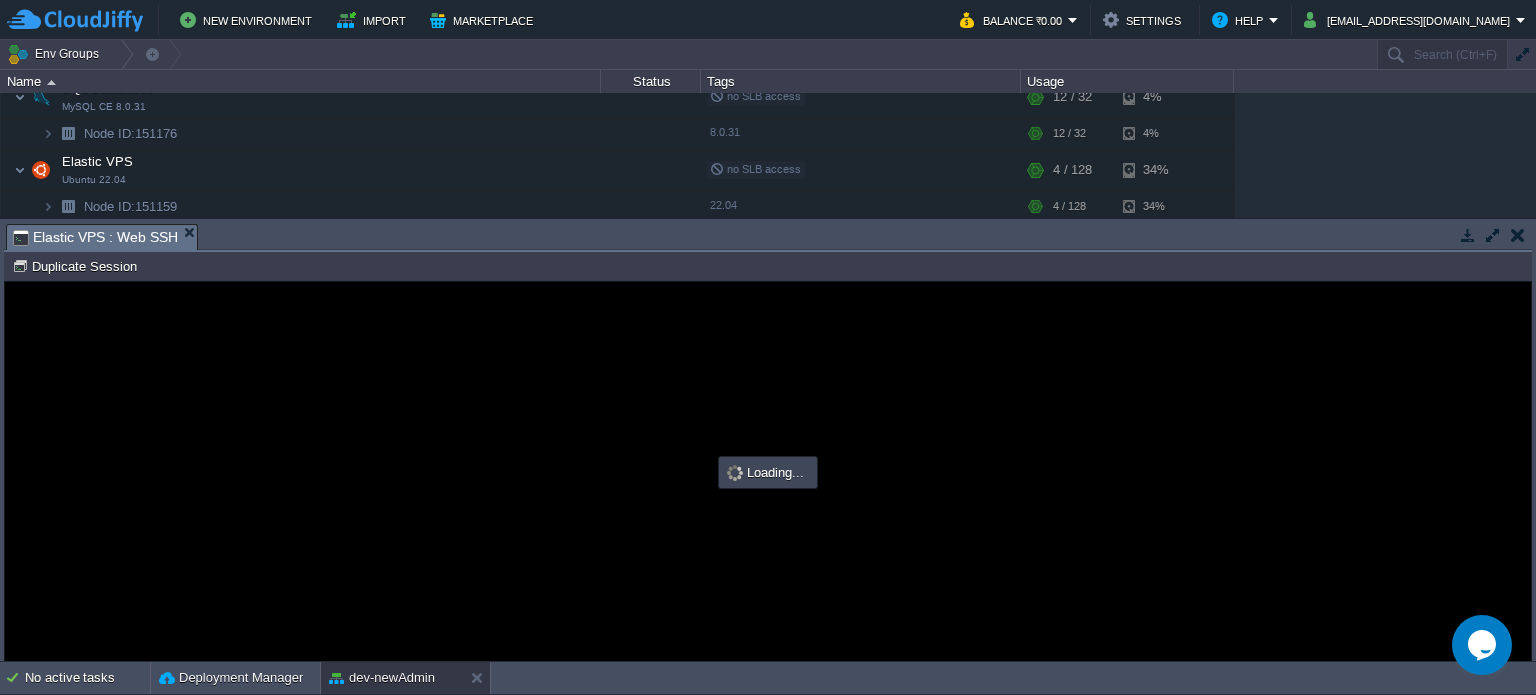 scroll, scrollTop: 0, scrollLeft: 0, axis: both 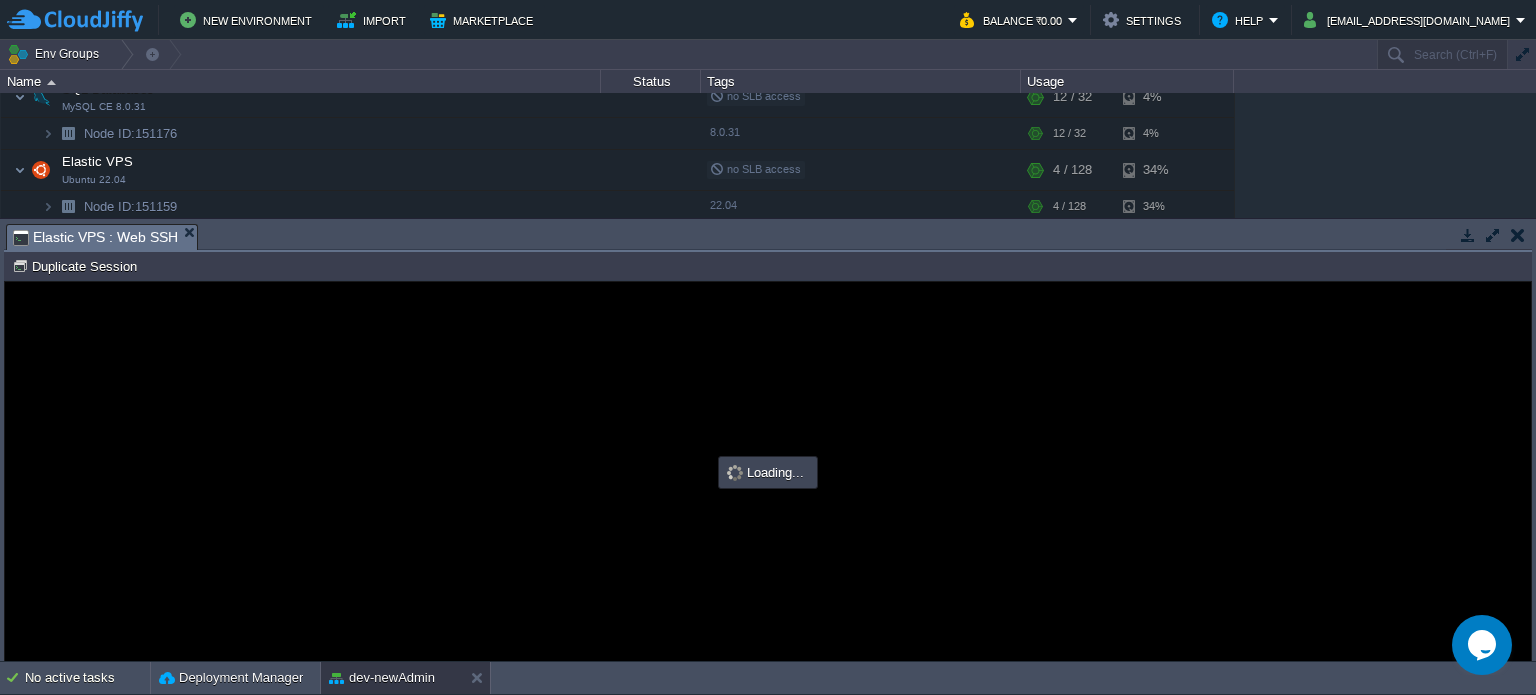 type on "#000000" 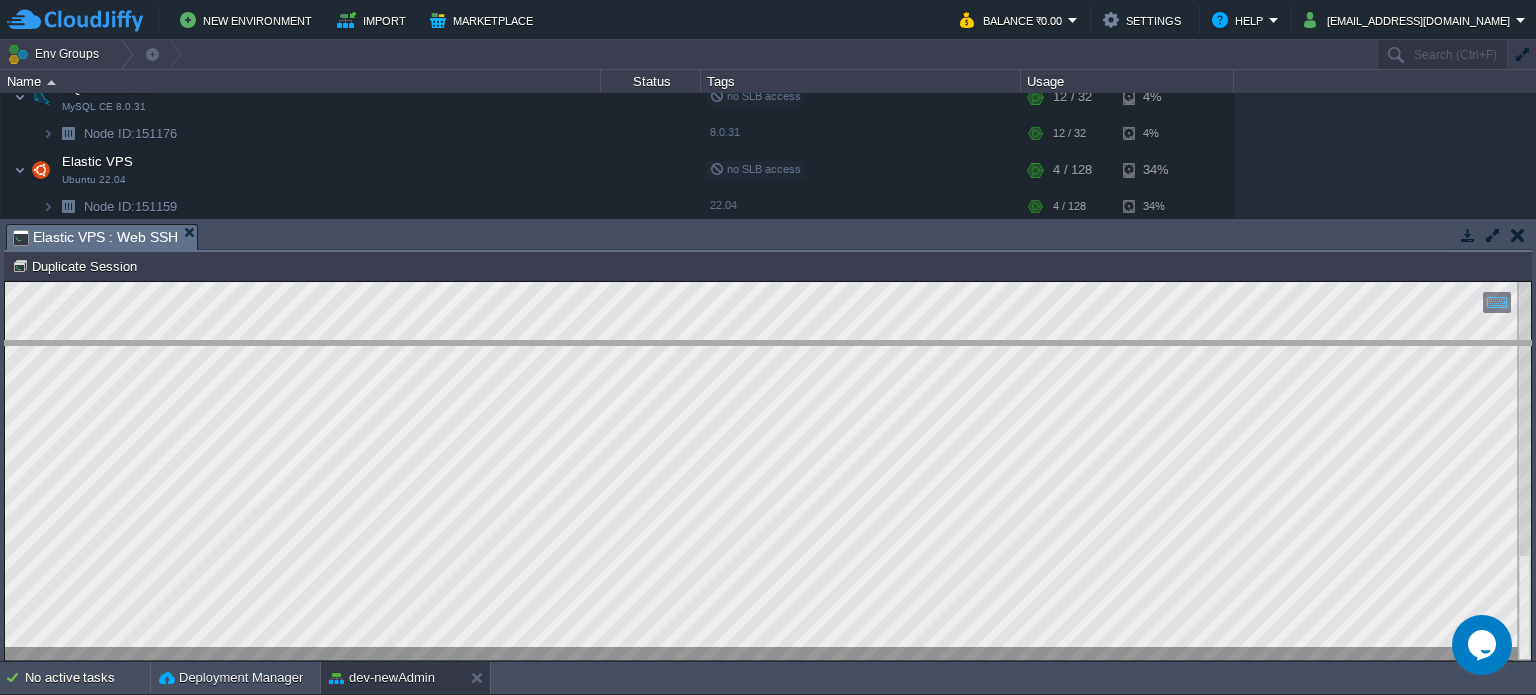 drag, startPoint x: 404, startPoint y: 242, endPoint x: 423, endPoint y: 447, distance: 205.8786 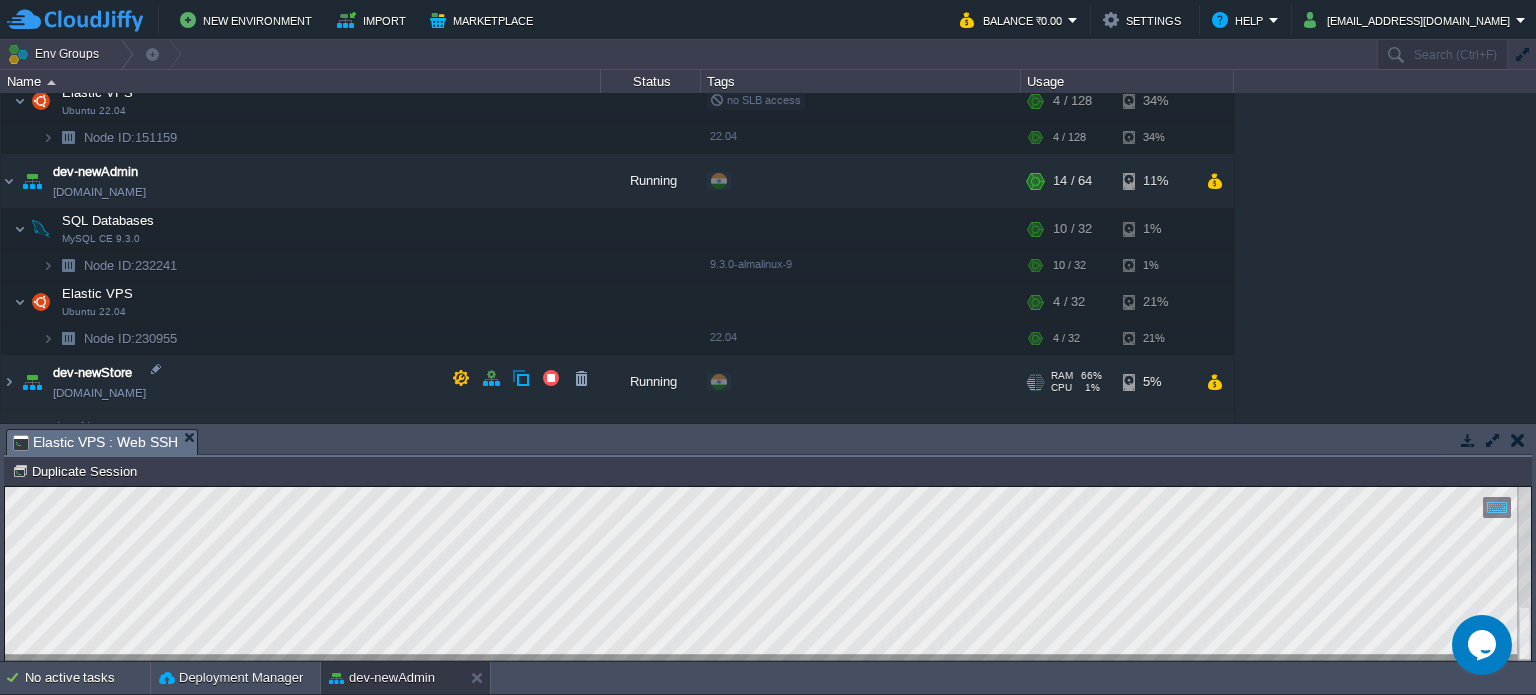 scroll, scrollTop: 600, scrollLeft: 0, axis: vertical 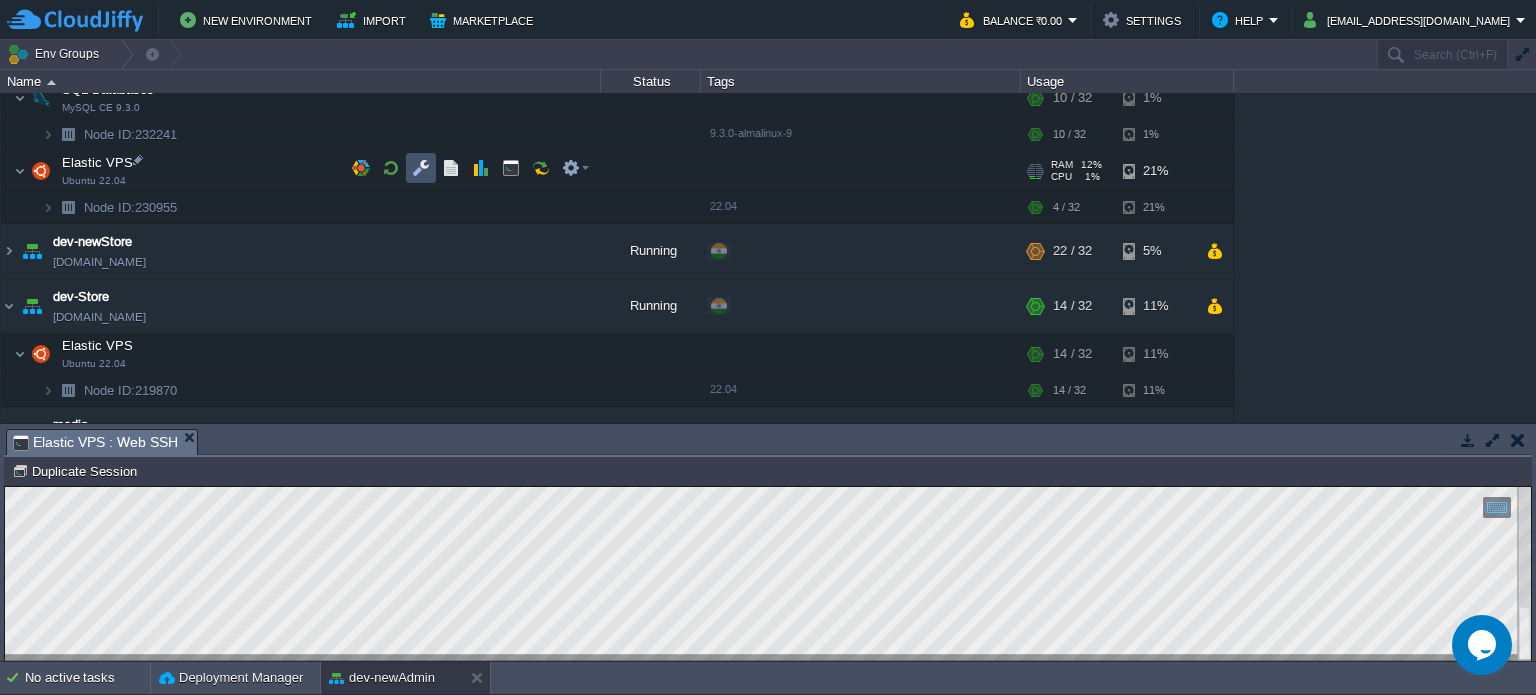 click at bounding box center [421, 168] 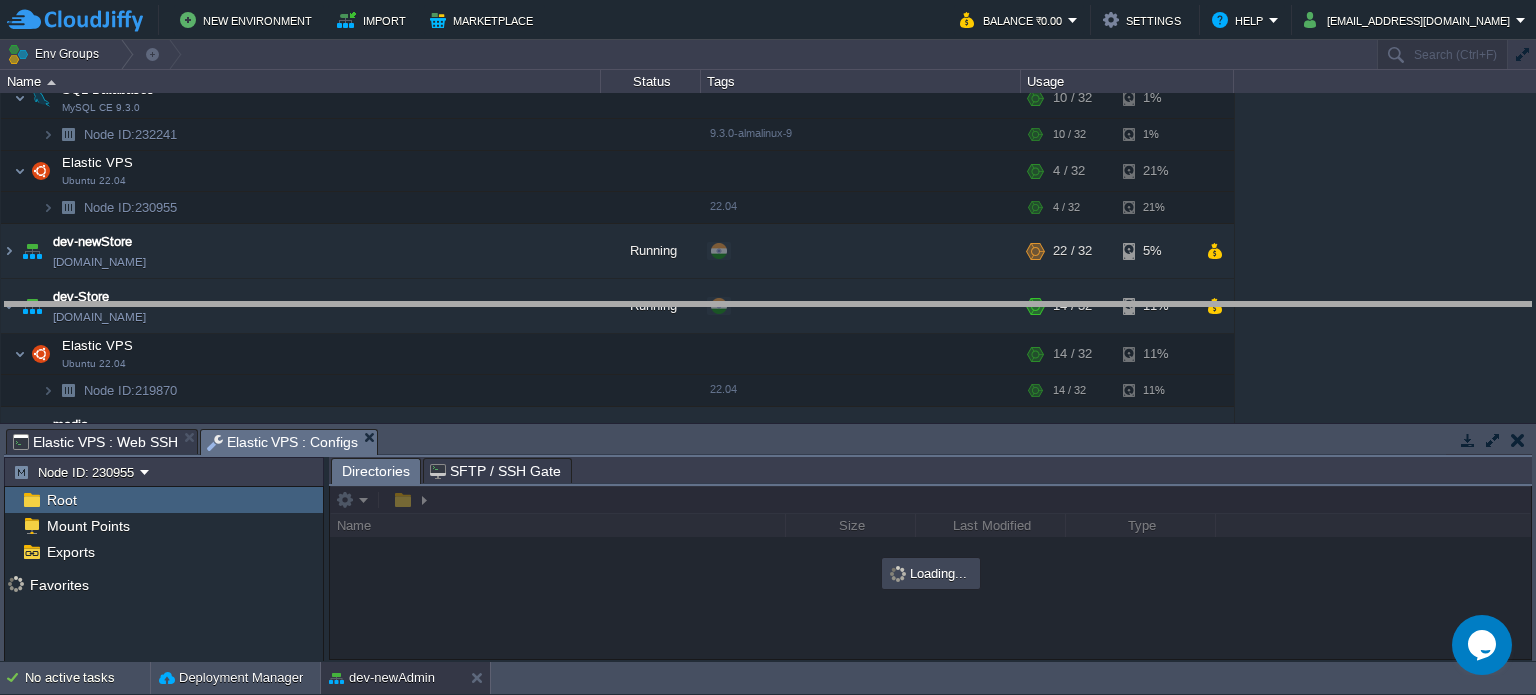 drag, startPoint x: 766, startPoint y: 445, endPoint x: 724, endPoint y: 257, distance: 192.63437 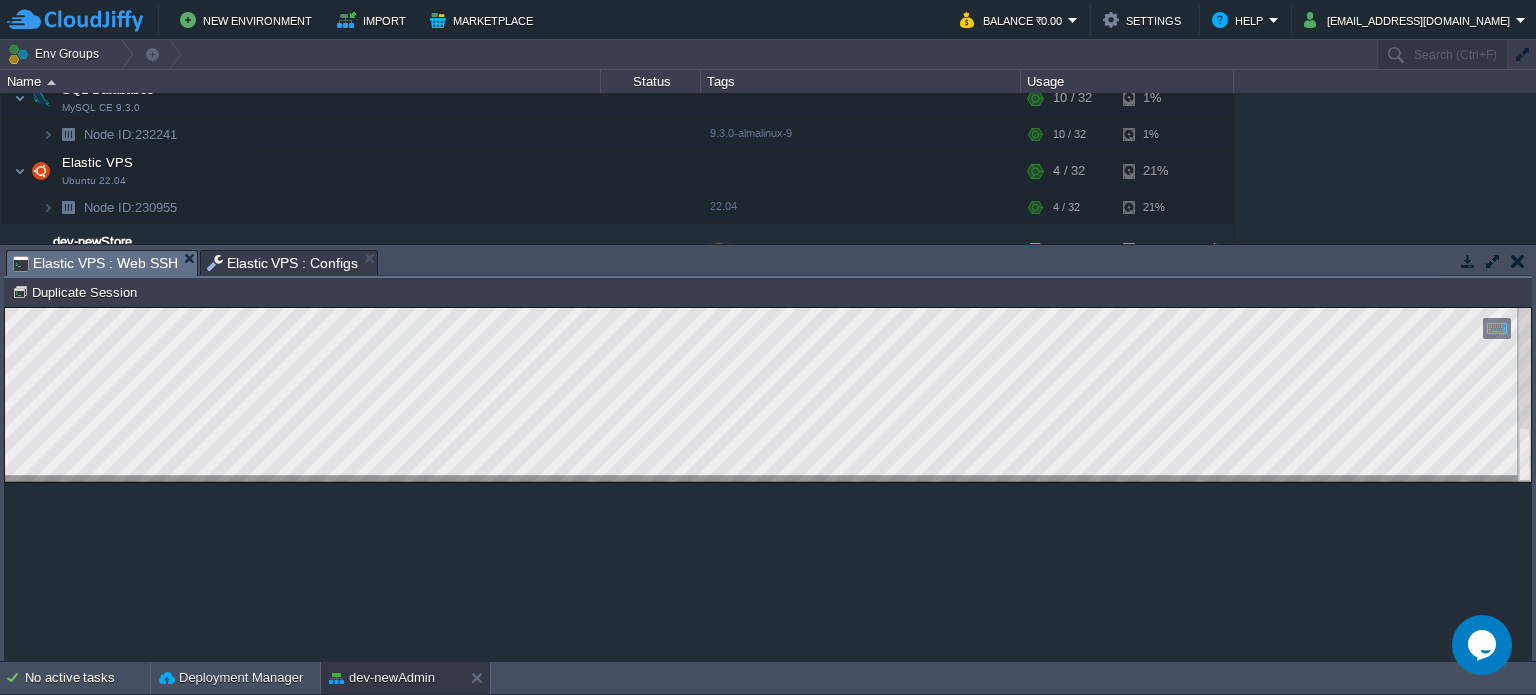 drag, startPoint x: 112, startPoint y: 259, endPoint x: 271, endPoint y: 36, distance: 273.87955 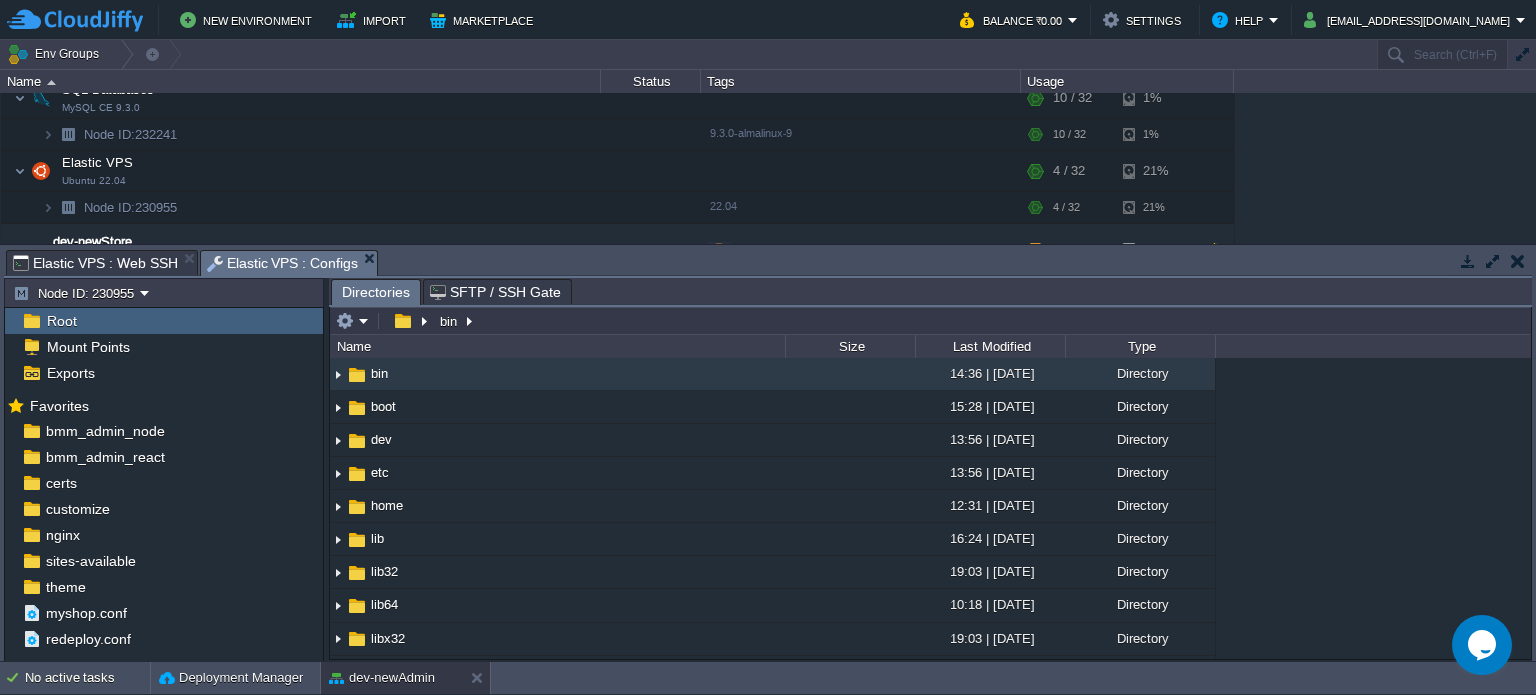 click on "Elastic VPS : Configs" at bounding box center [283, 263] 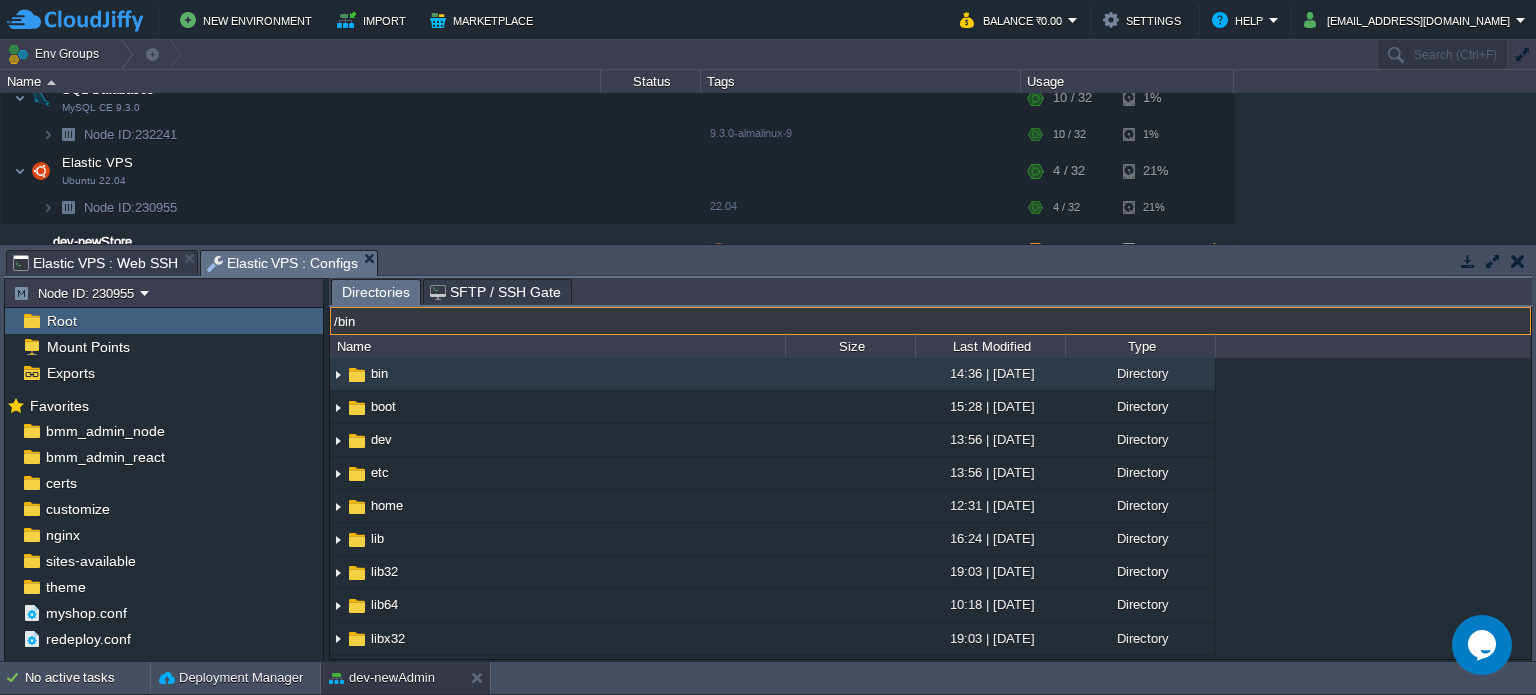 click on "/bin" at bounding box center (930, 321) 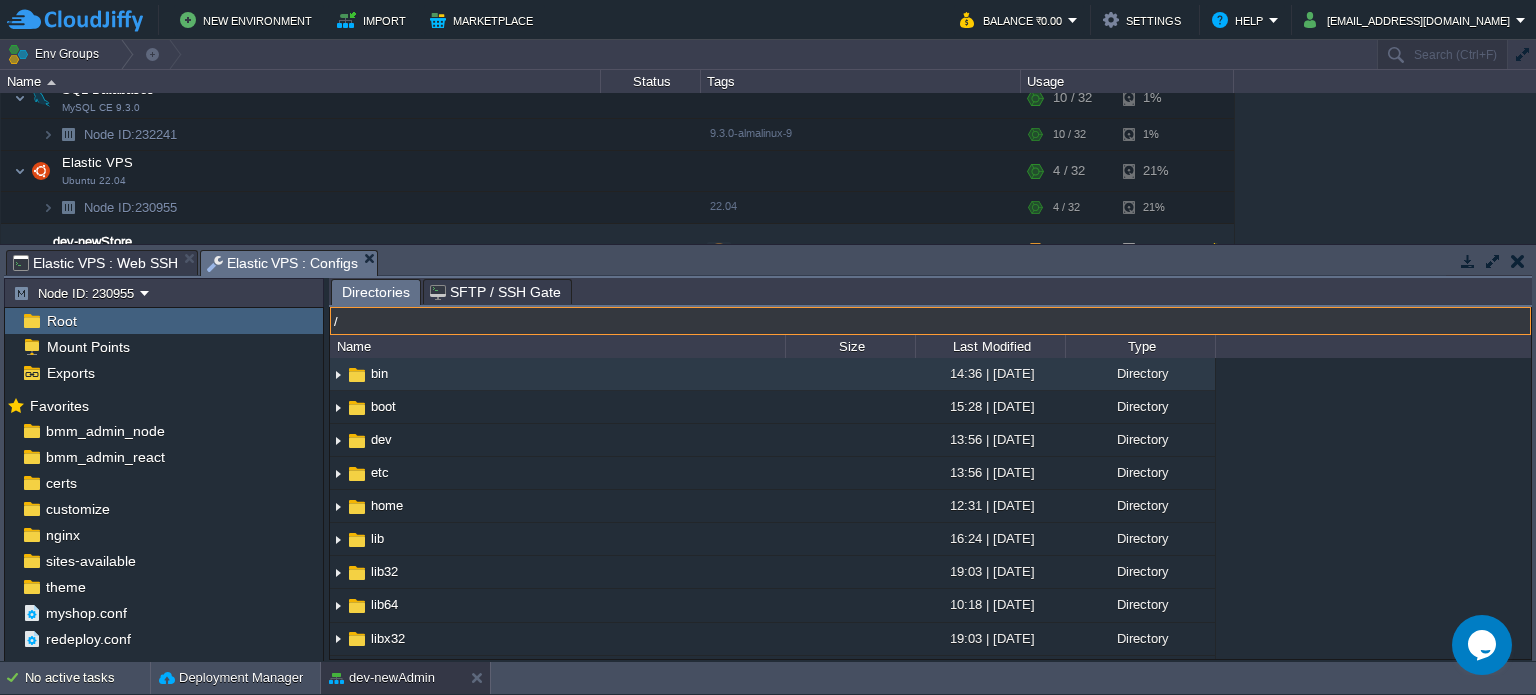 paste on "var/www/html/bmm/appearance/theme/customize$" 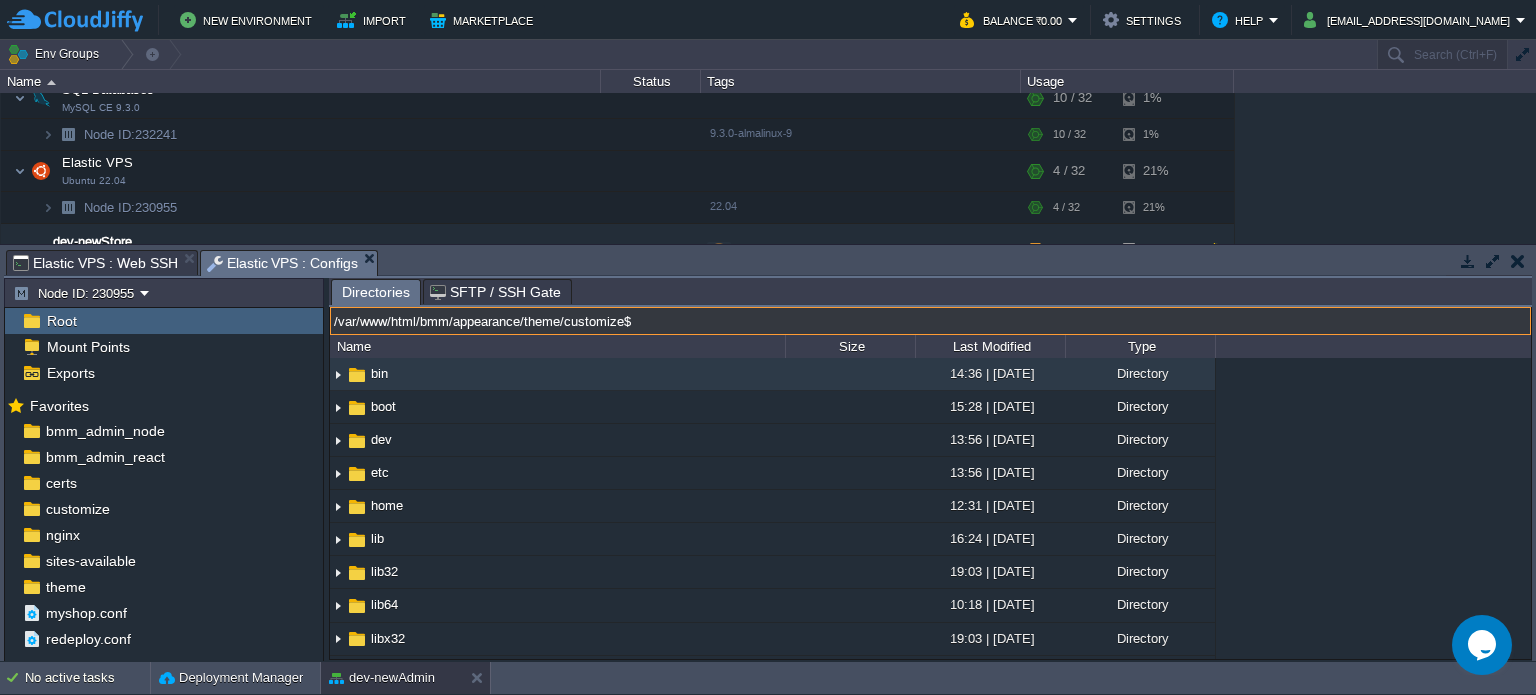 type on "/var/www/html/bmm/appearance/theme/customize$" 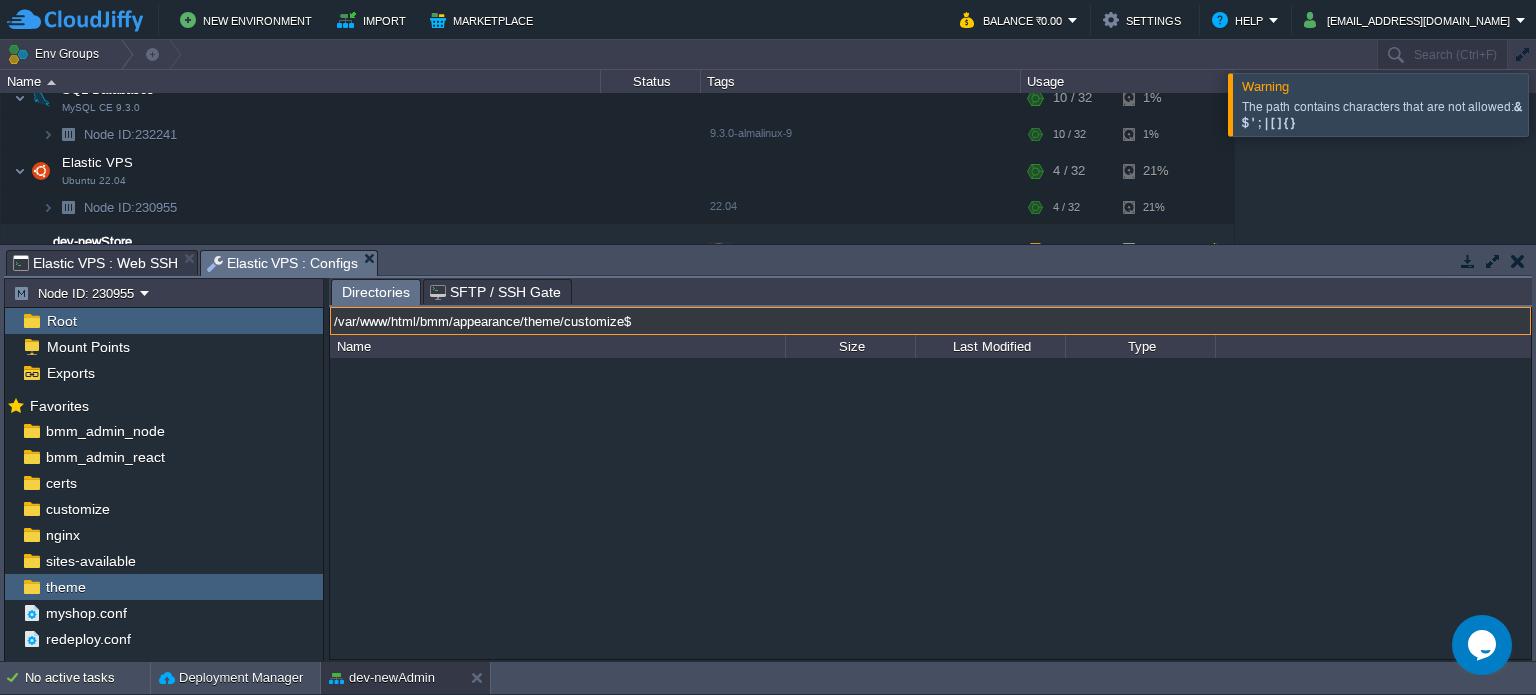 click on "/var/www/html/bmm/appearance/theme/customize$" at bounding box center (930, 321) 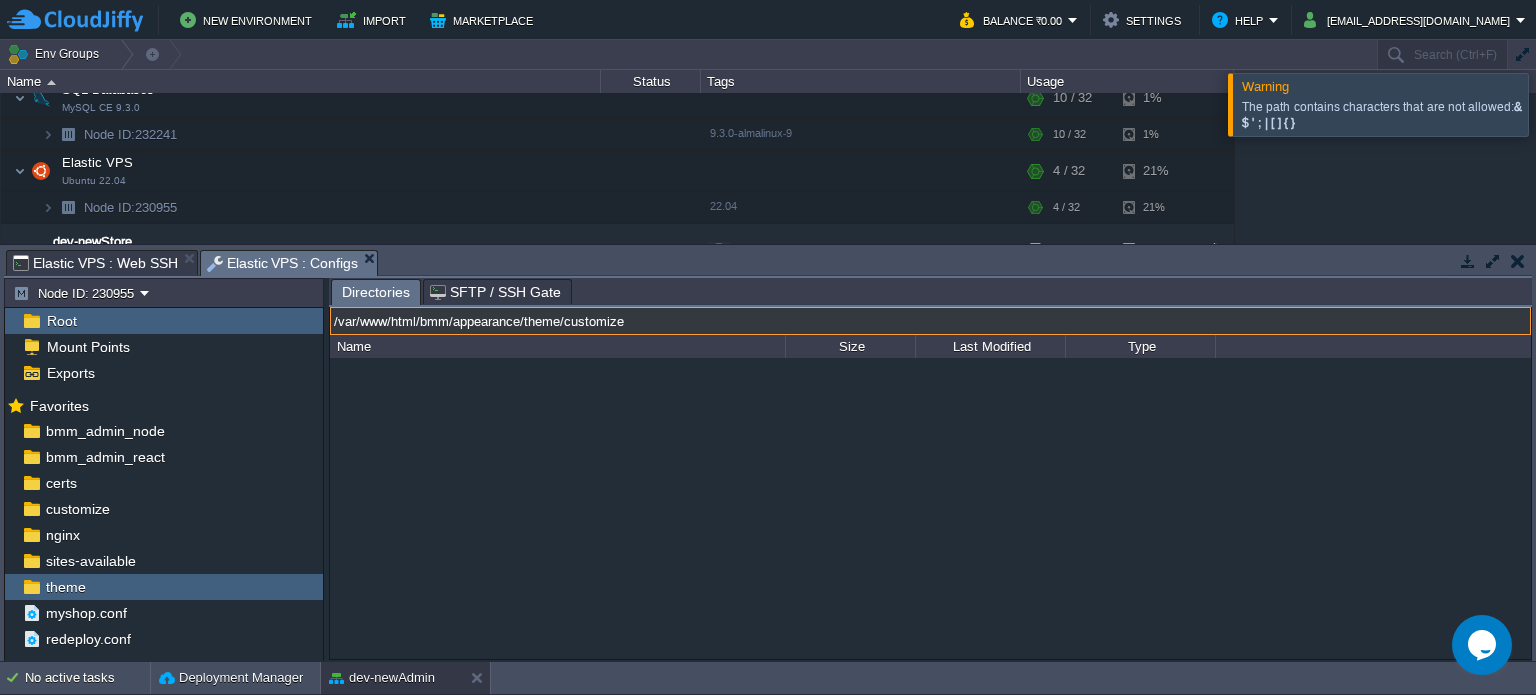 type on "/var/www/html/bmm/appearance/theme/customize" 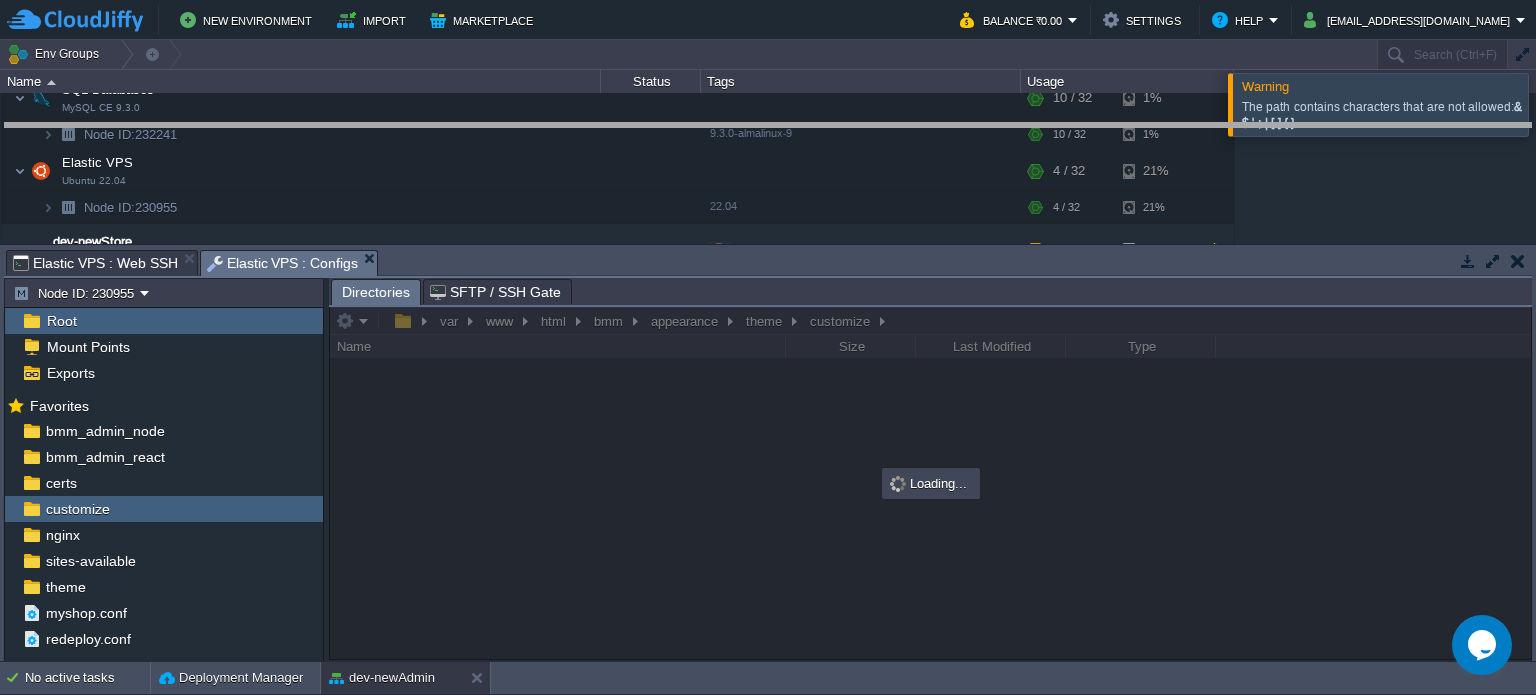 drag, startPoint x: 915, startPoint y: 266, endPoint x: 881, endPoint y: 130, distance: 140.1856 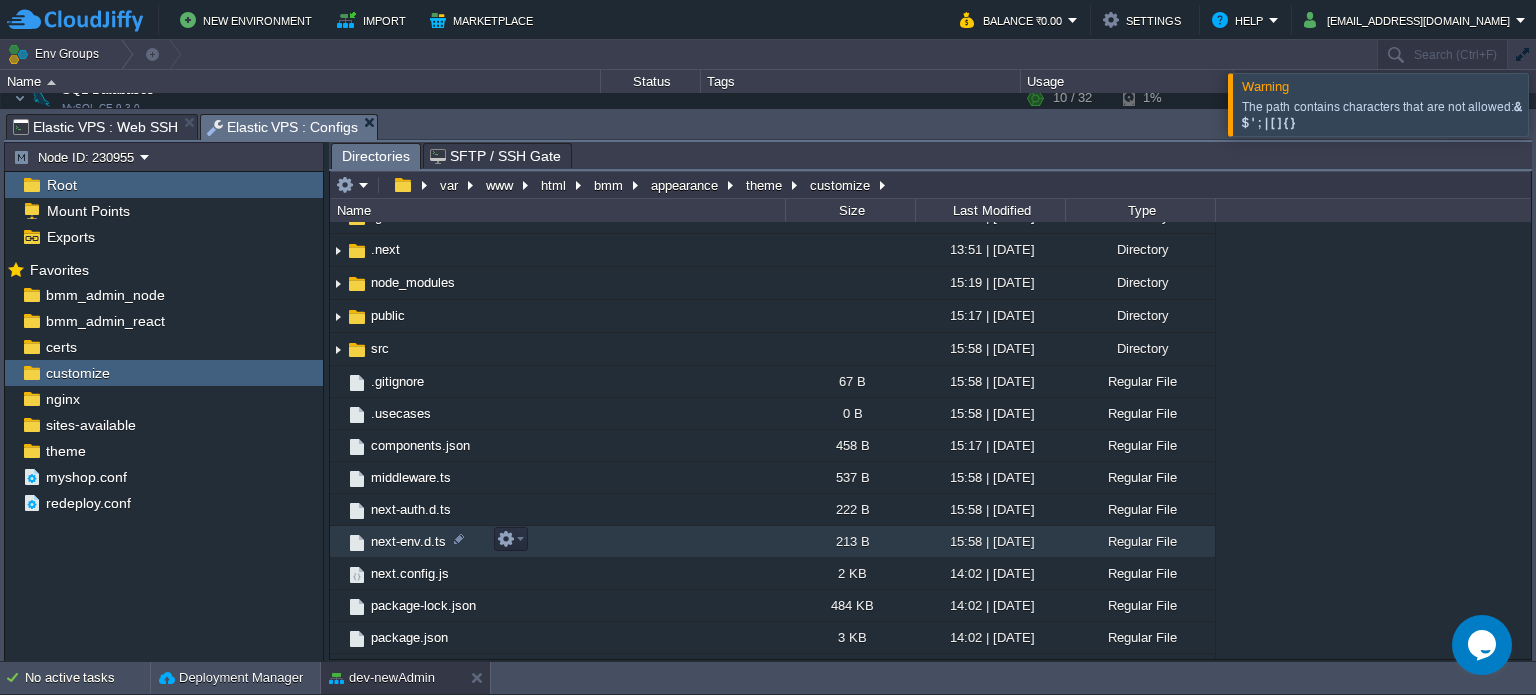 scroll, scrollTop: 100, scrollLeft: 0, axis: vertical 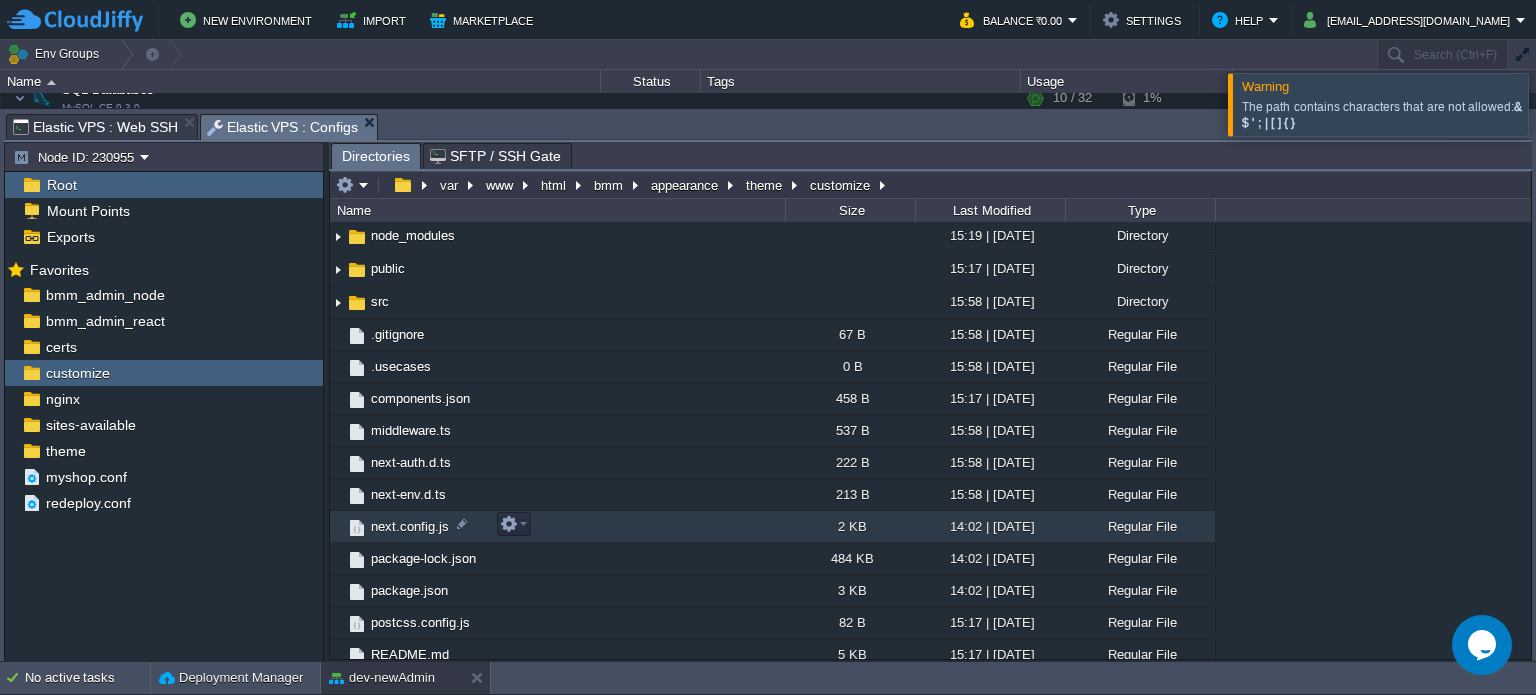 click on "next.config.js" at bounding box center [410, 526] 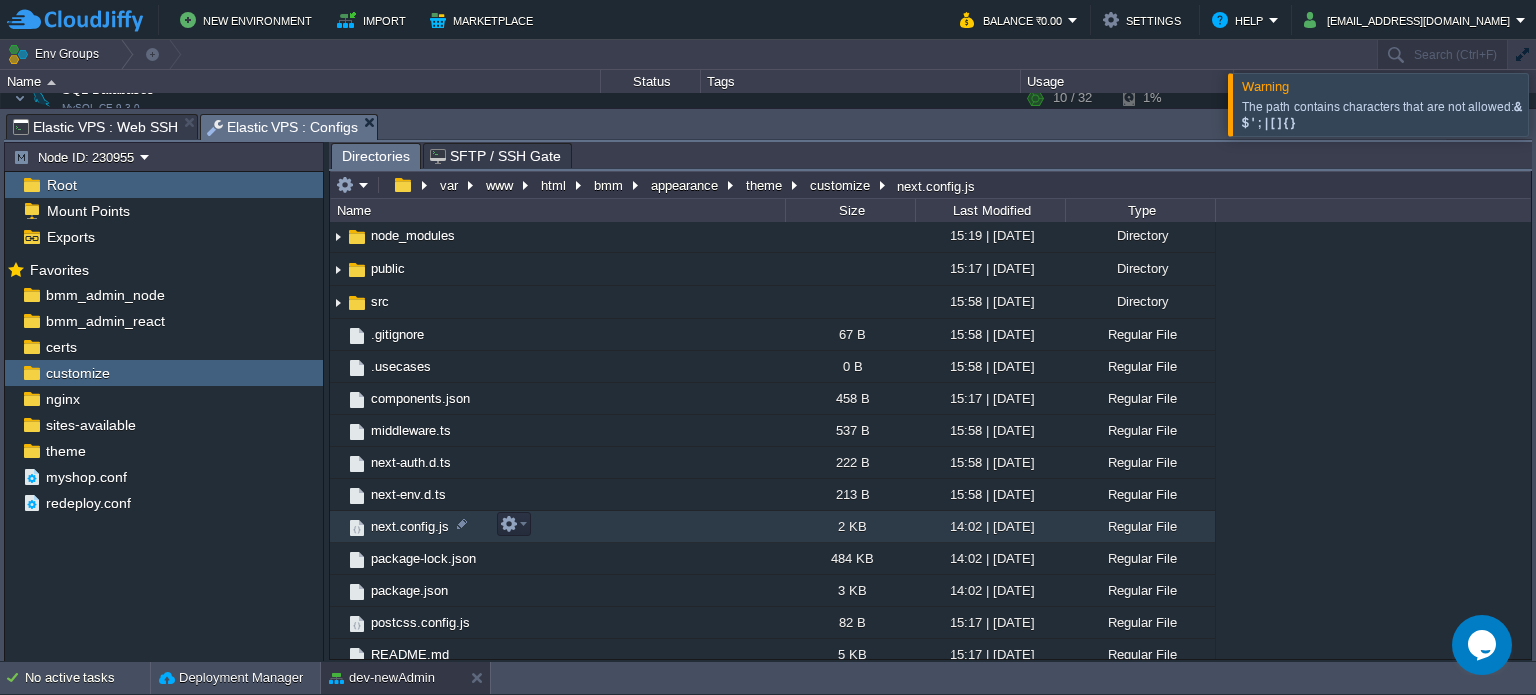 click on "next.config.js" at bounding box center (410, 526) 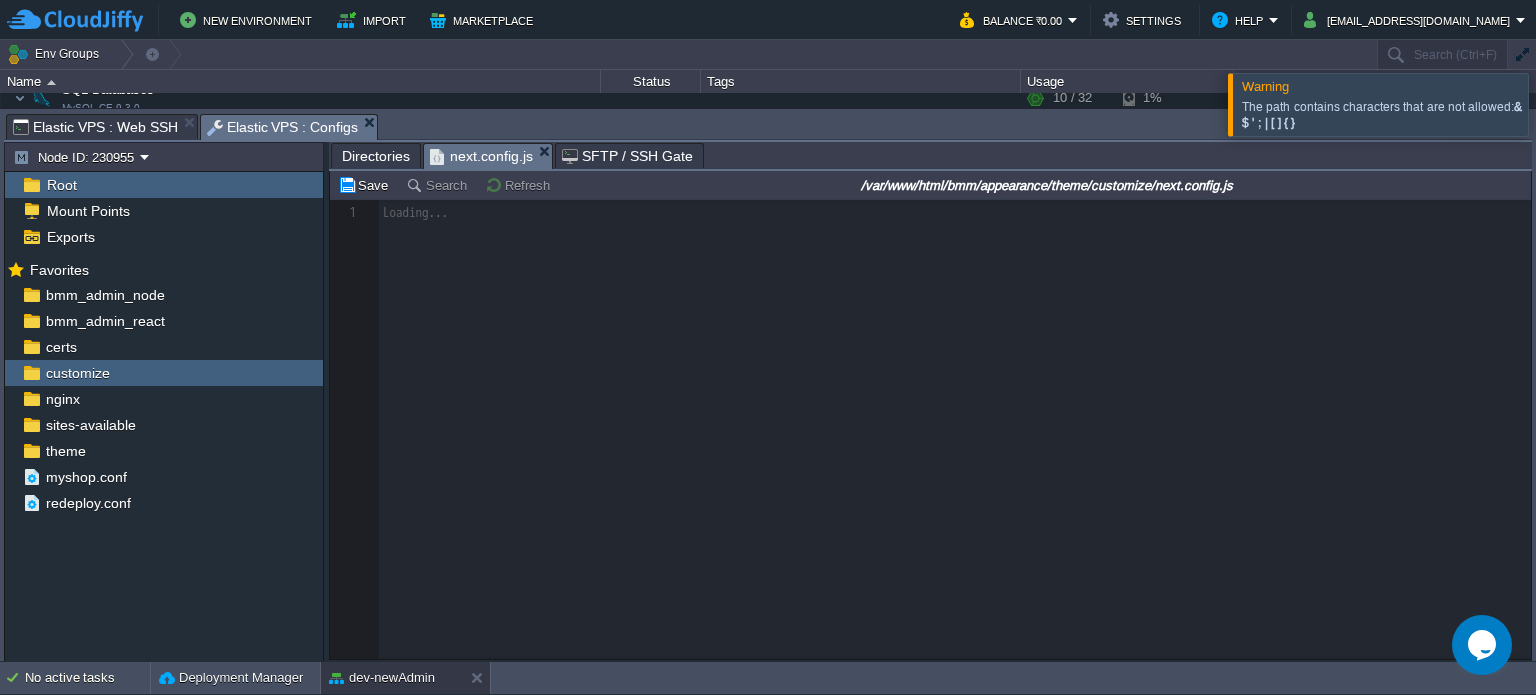 scroll, scrollTop: 6, scrollLeft: 0, axis: vertical 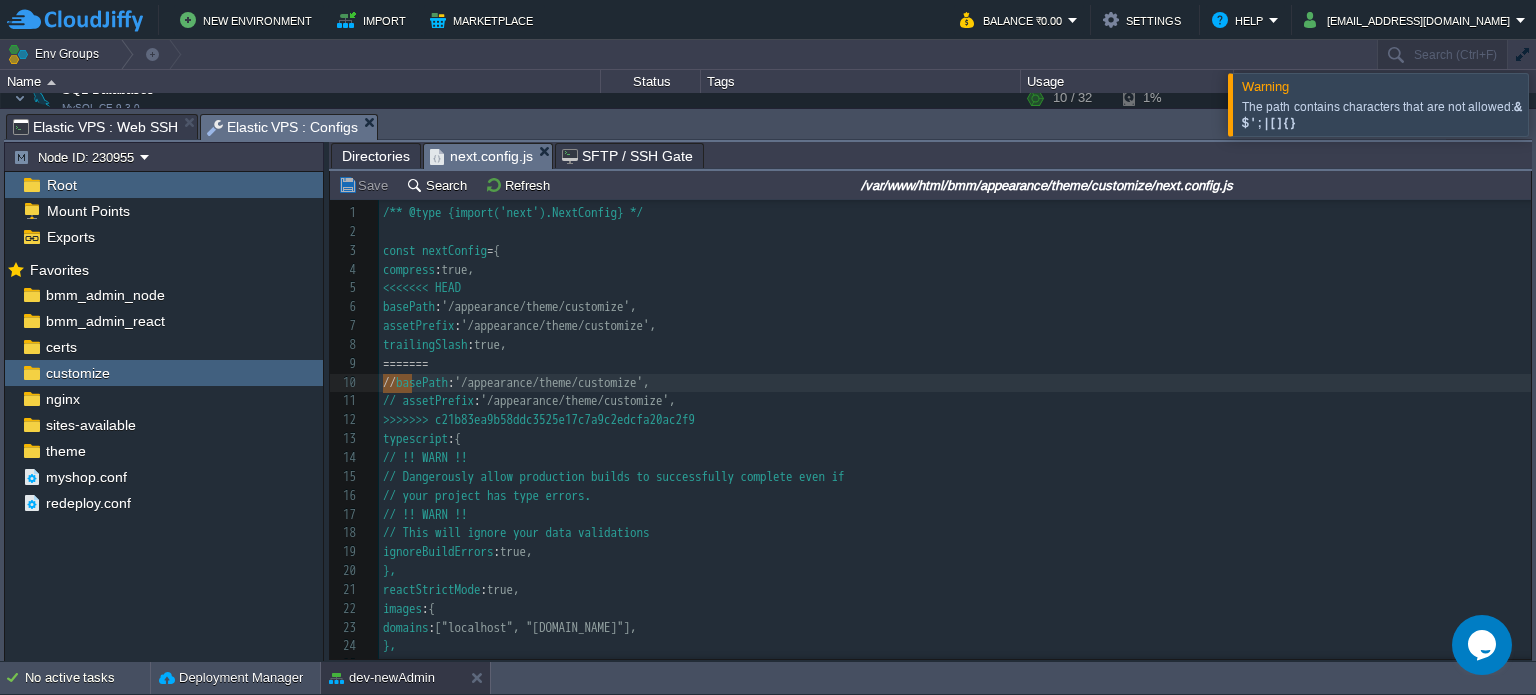 type on "// basePath: '/appearance/theme/customize'," 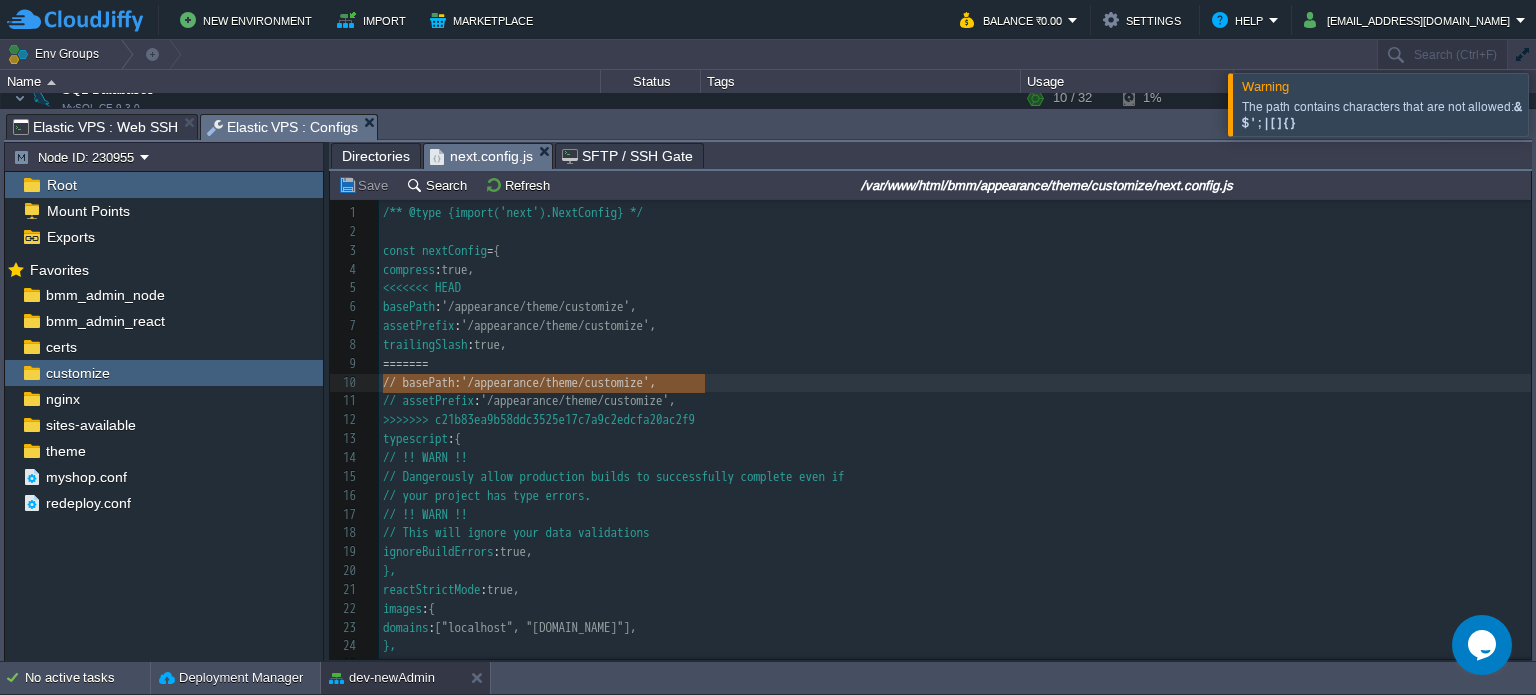 drag, startPoint x: 384, startPoint y: 381, endPoint x: 731, endPoint y: 386, distance: 347.036 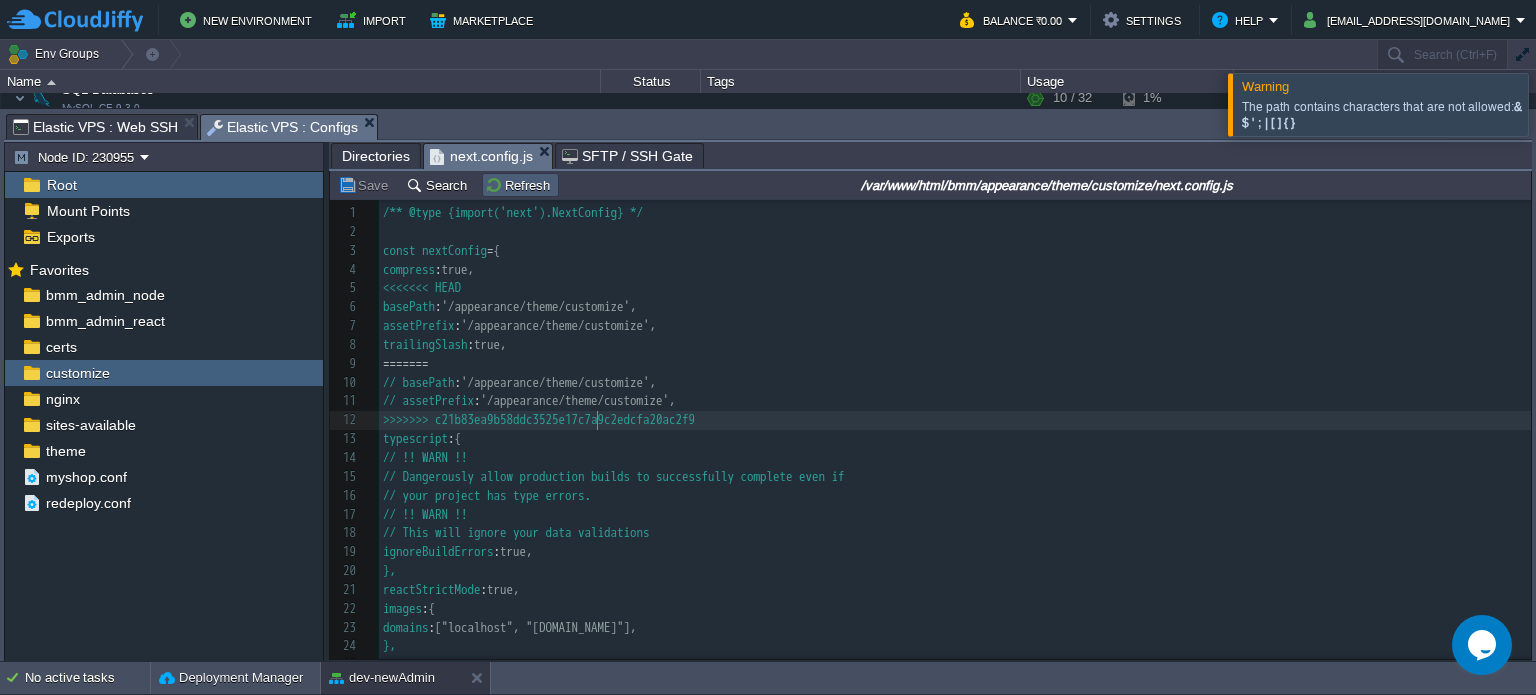 click on "Refresh" at bounding box center [520, 185] 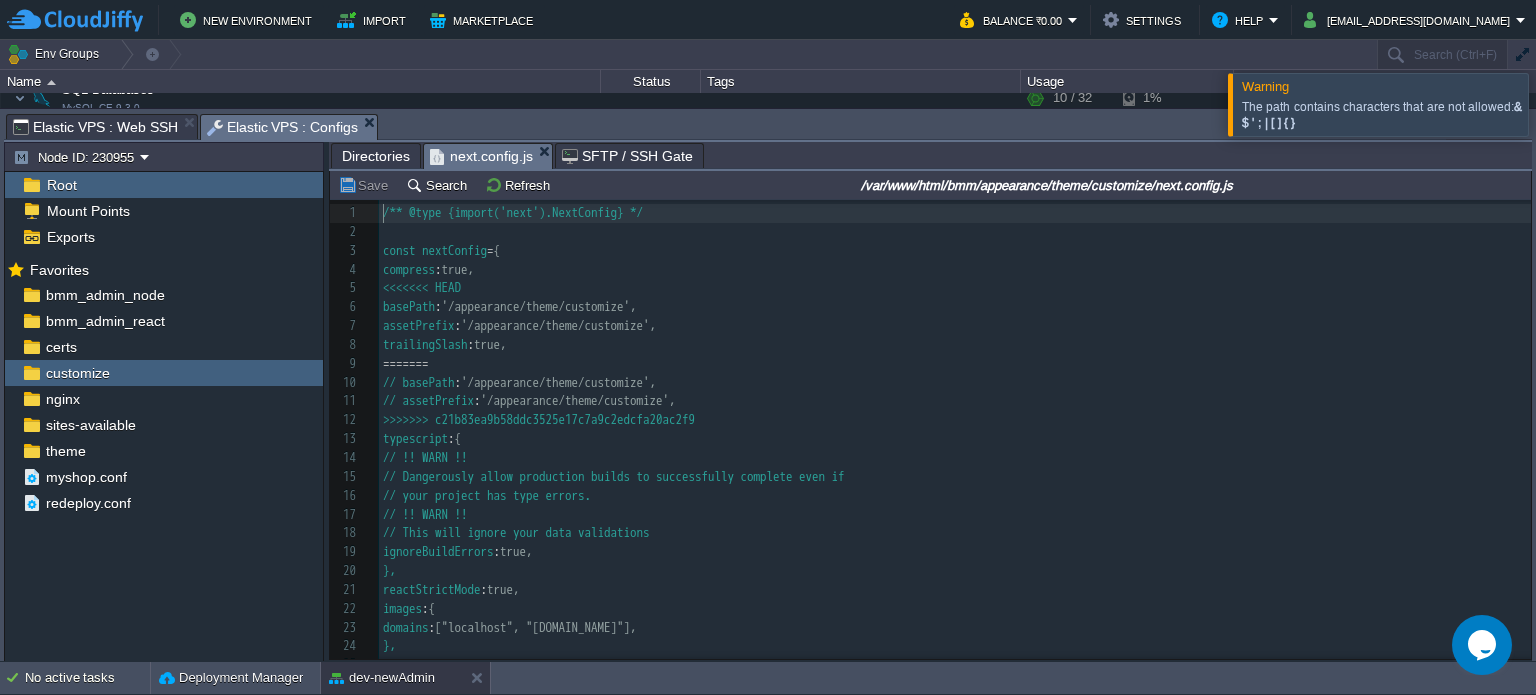 click at bounding box center [1560, 104] 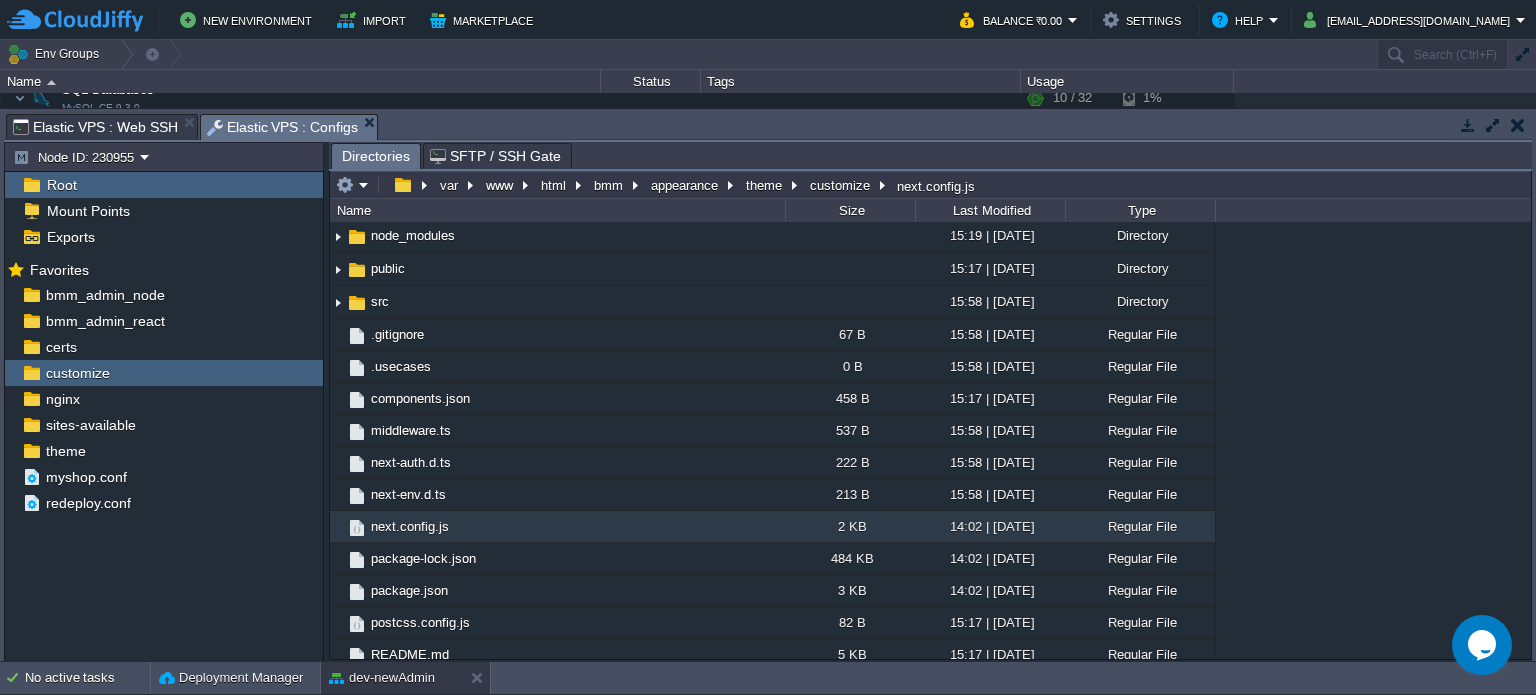 click on "Elastic VPS : Web SSH" at bounding box center (95, 127) 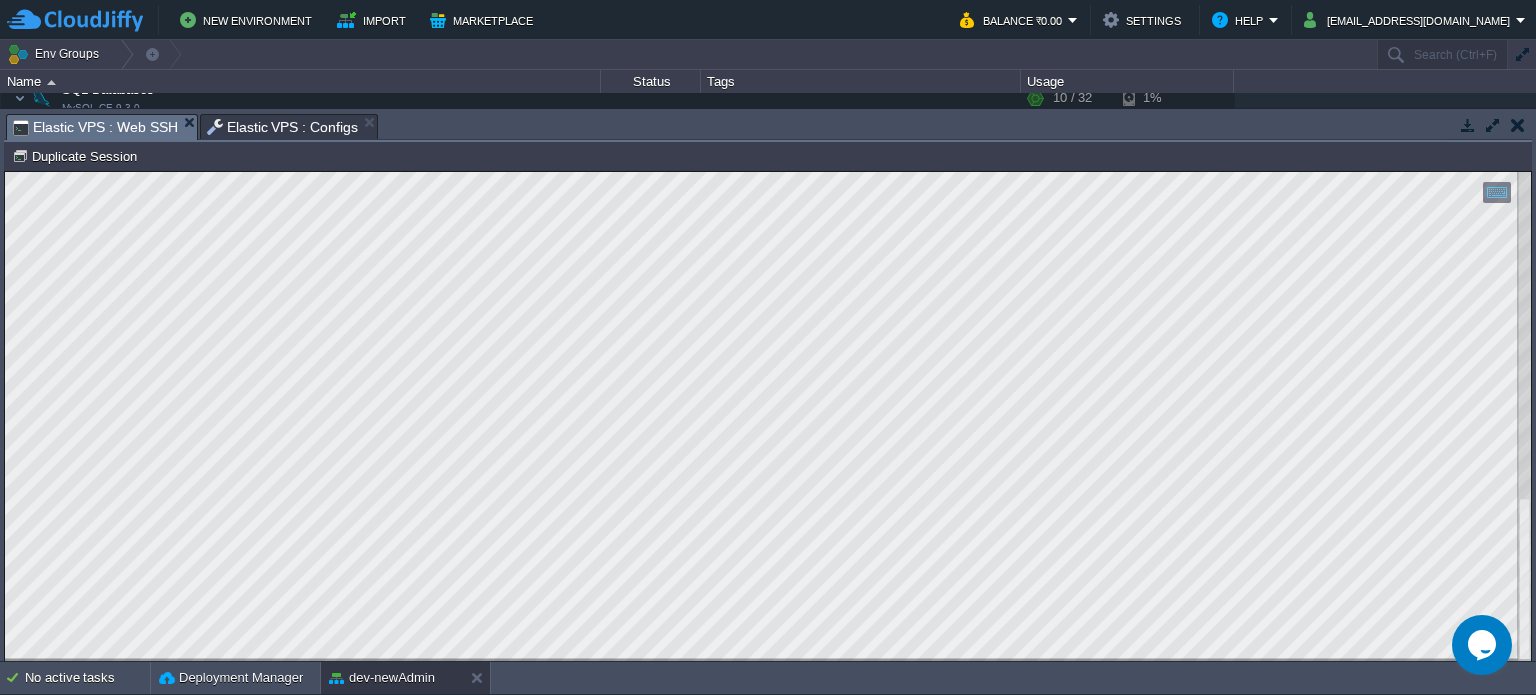 click on "Elastic VPS : Configs" at bounding box center [283, 127] 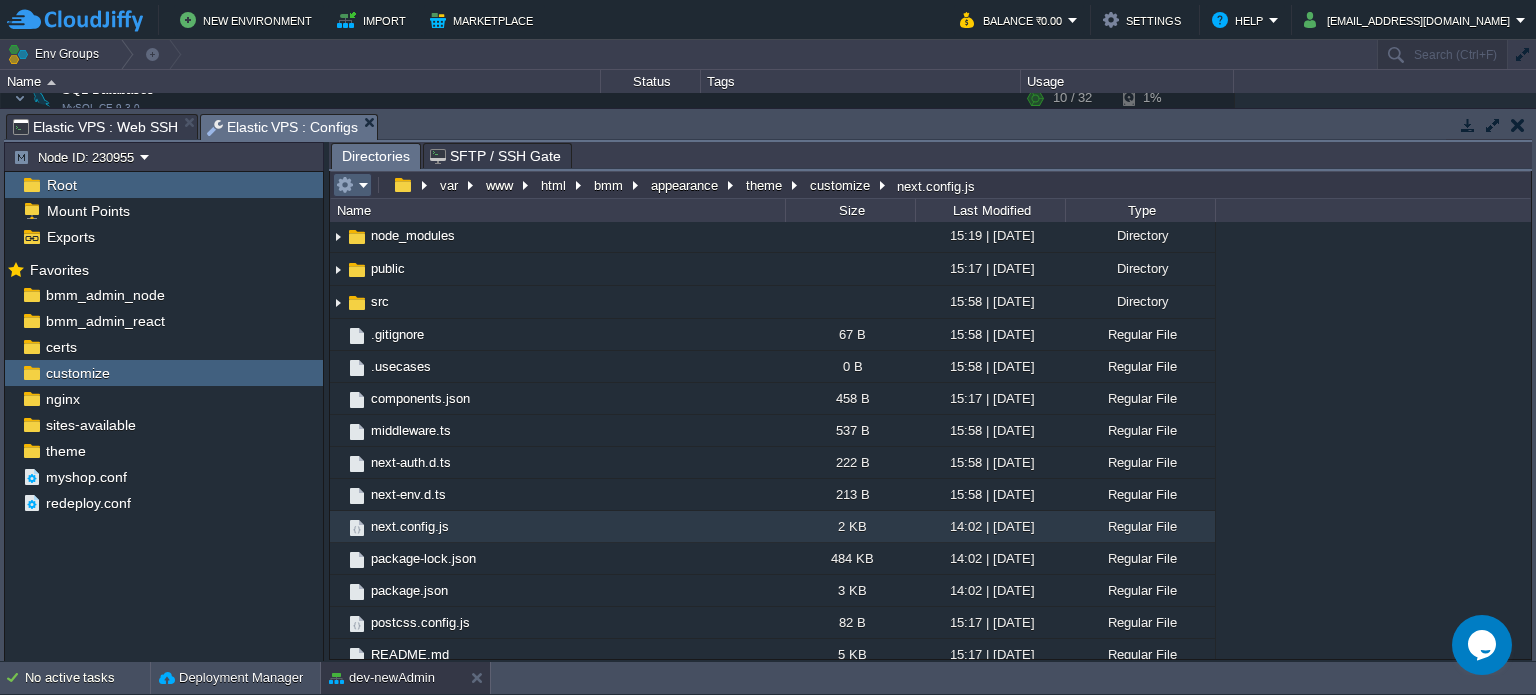 click at bounding box center [352, 185] 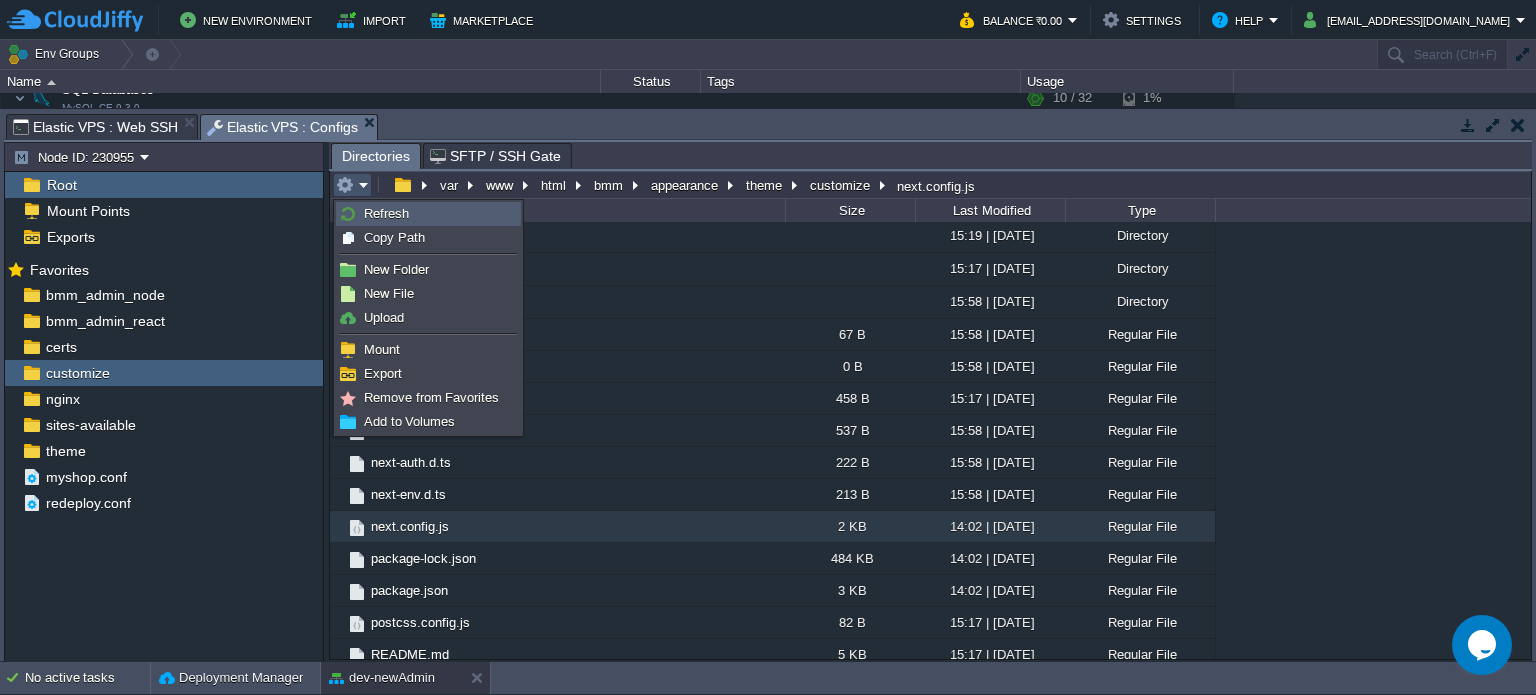click on "Refresh" at bounding box center [386, 213] 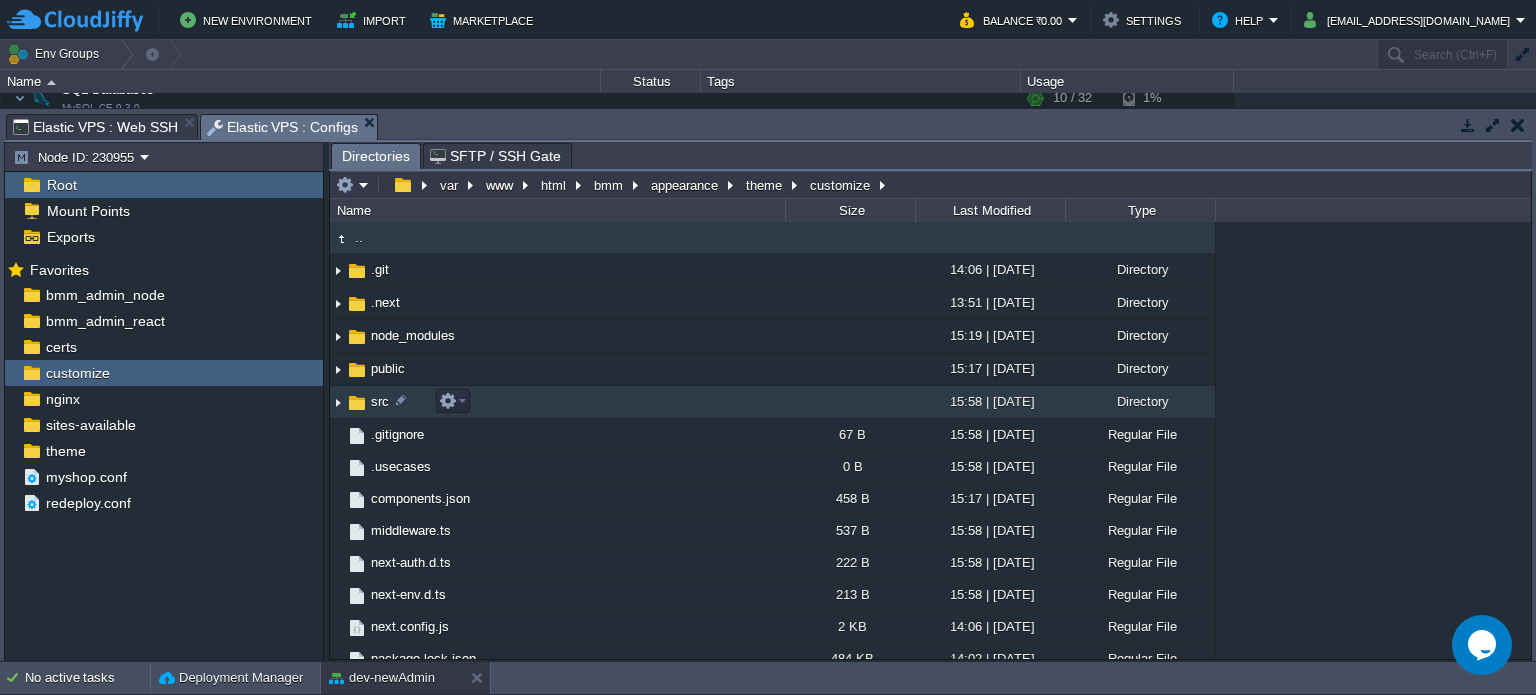 click at bounding box center (357, 403) 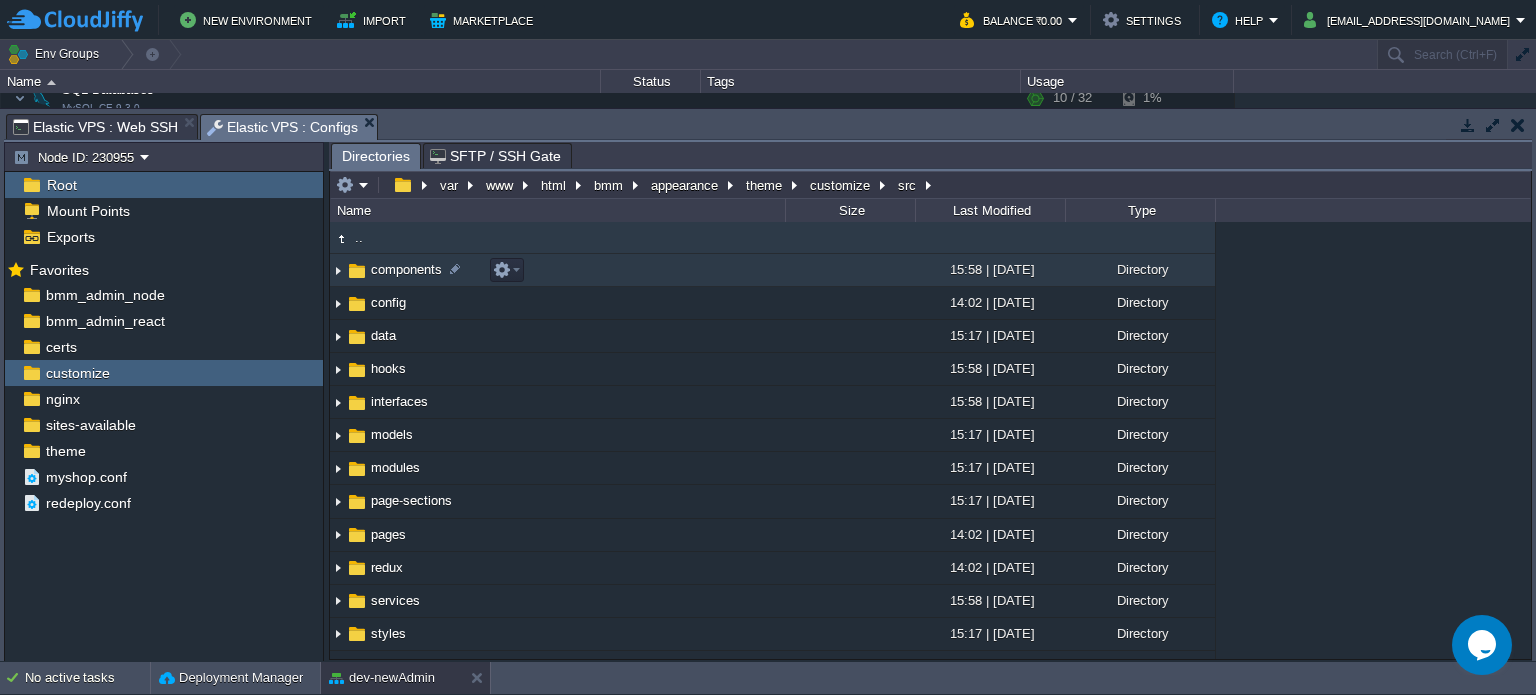 click on "components" at bounding box center (406, 269) 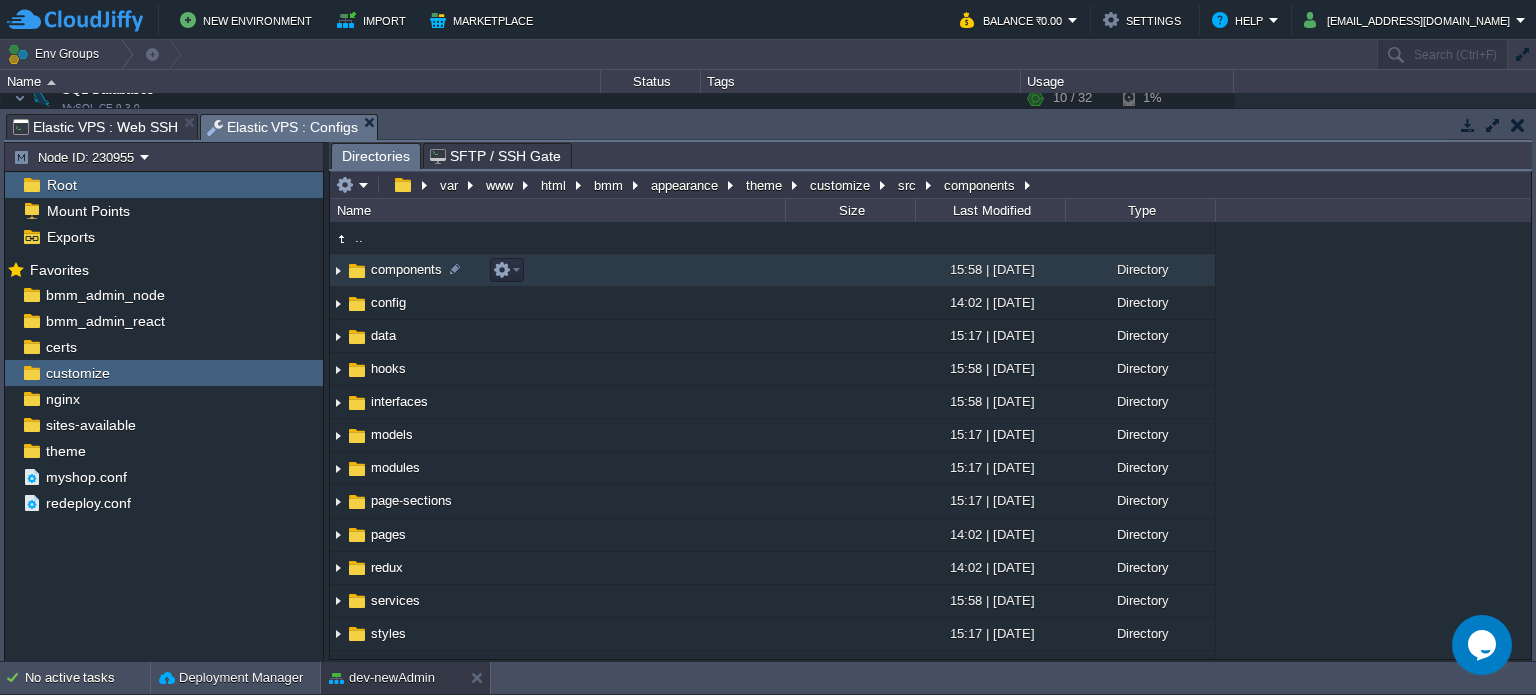 click on "components" at bounding box center [406, 269] 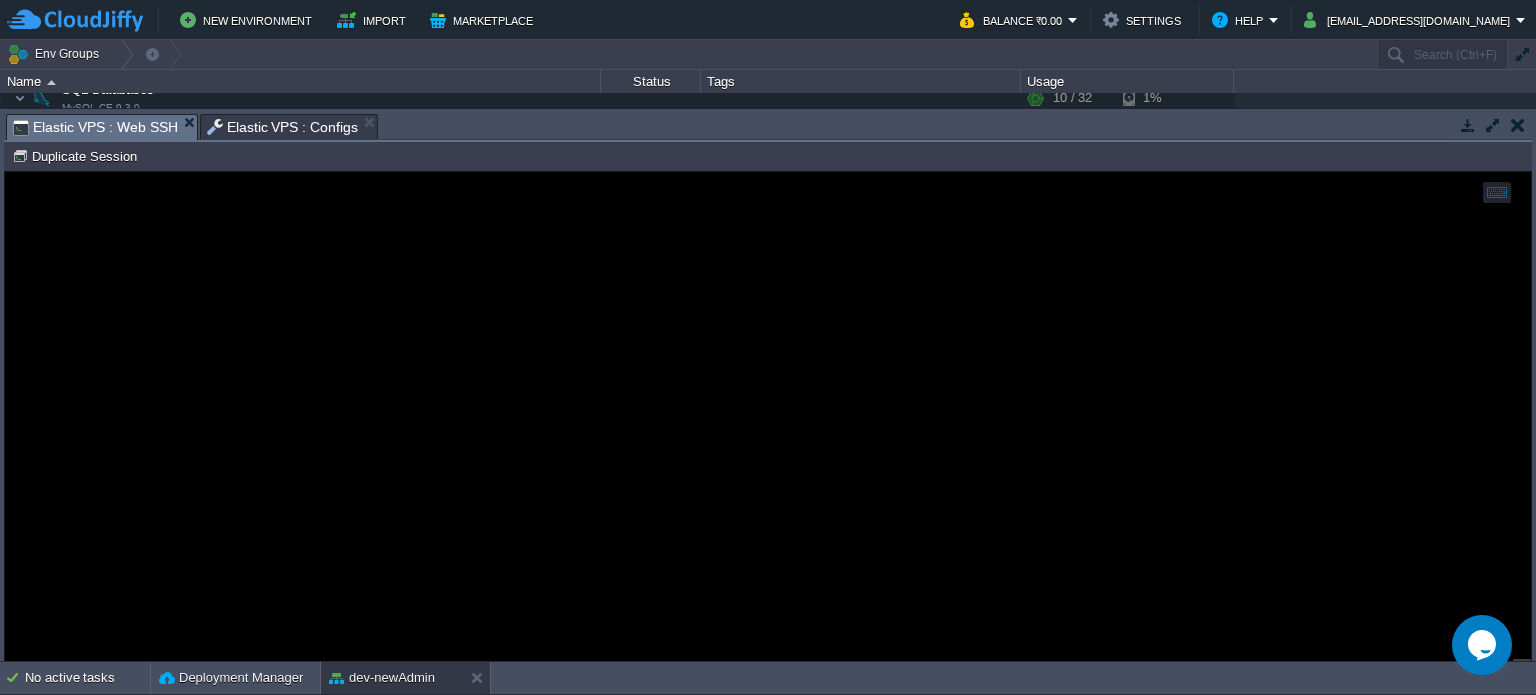 click on "Elastic VPS : Web SSH" at bounding box center (95, 127) 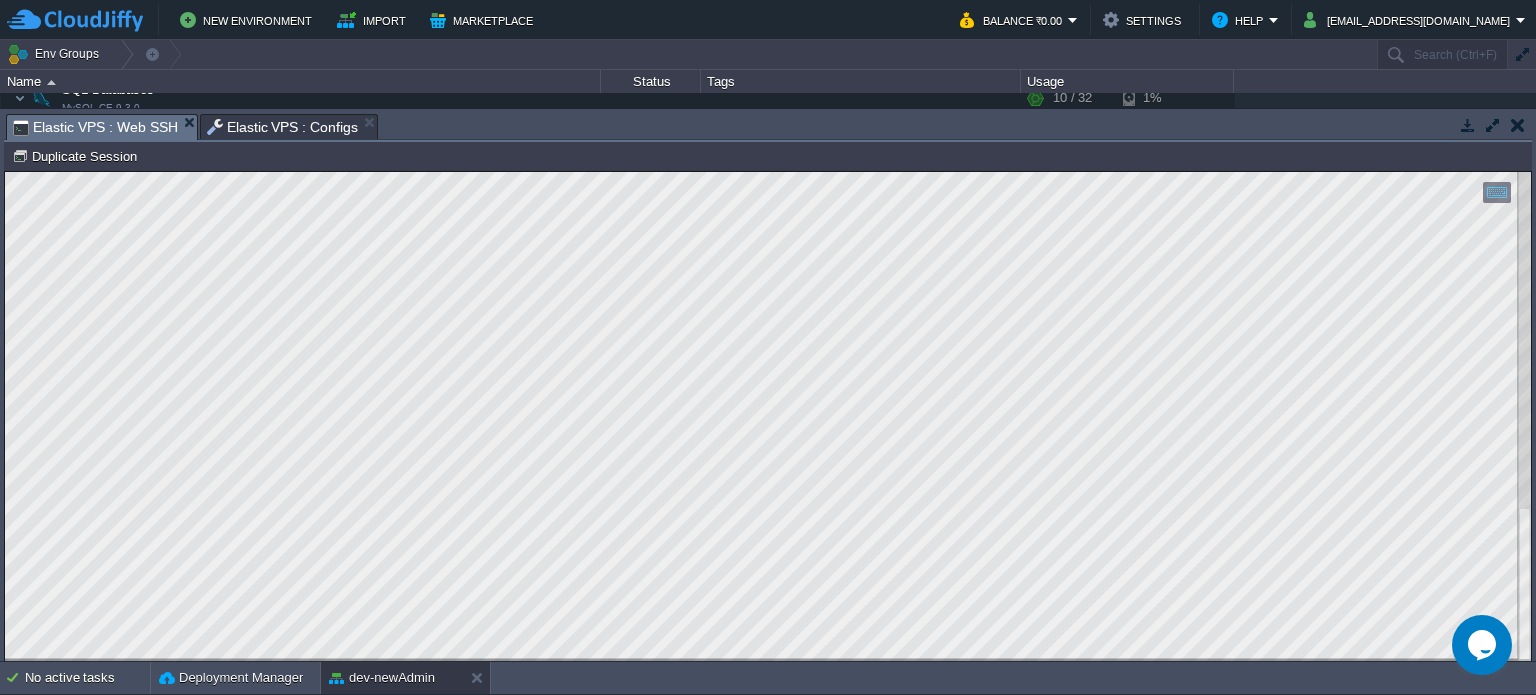 click on "Elastic VPS : Configs" at bounding box center (283, 127) 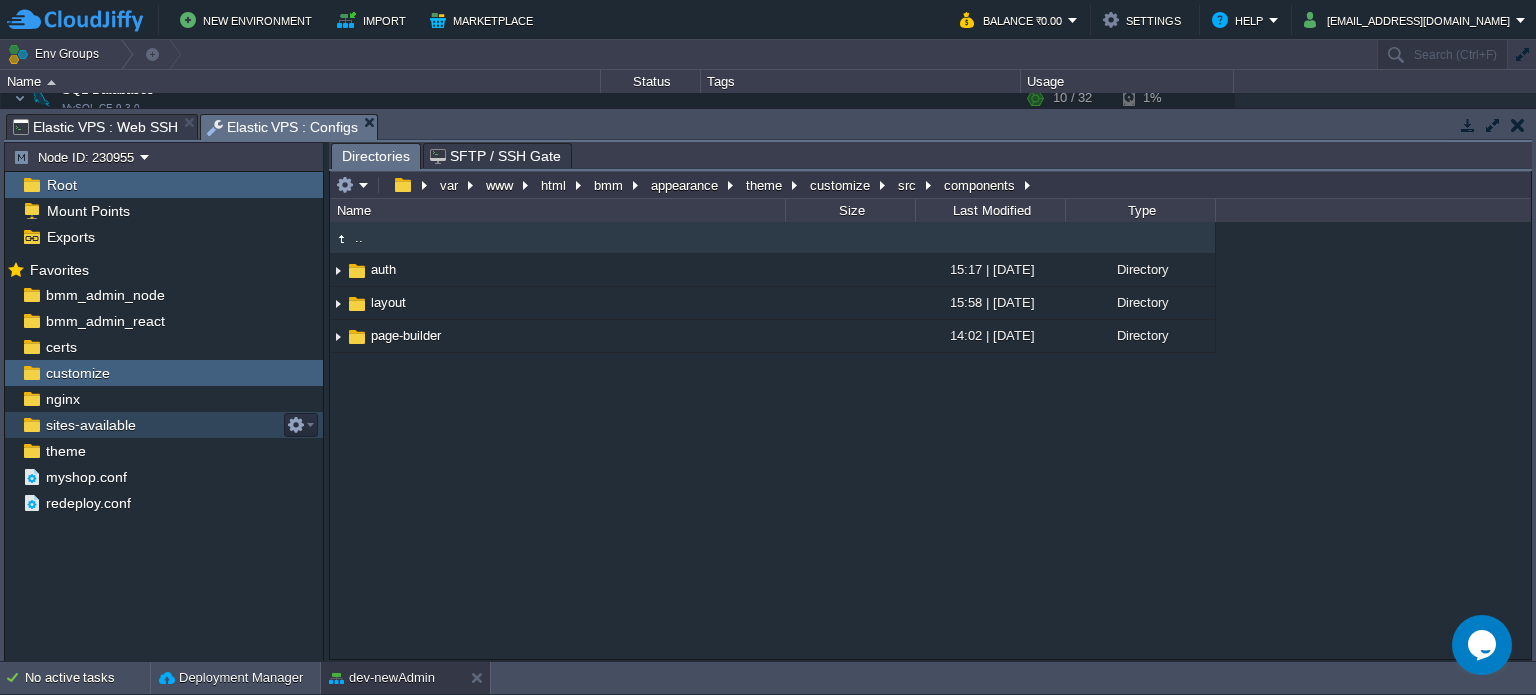 click on "sites-available" at bounding box center (90, 425) 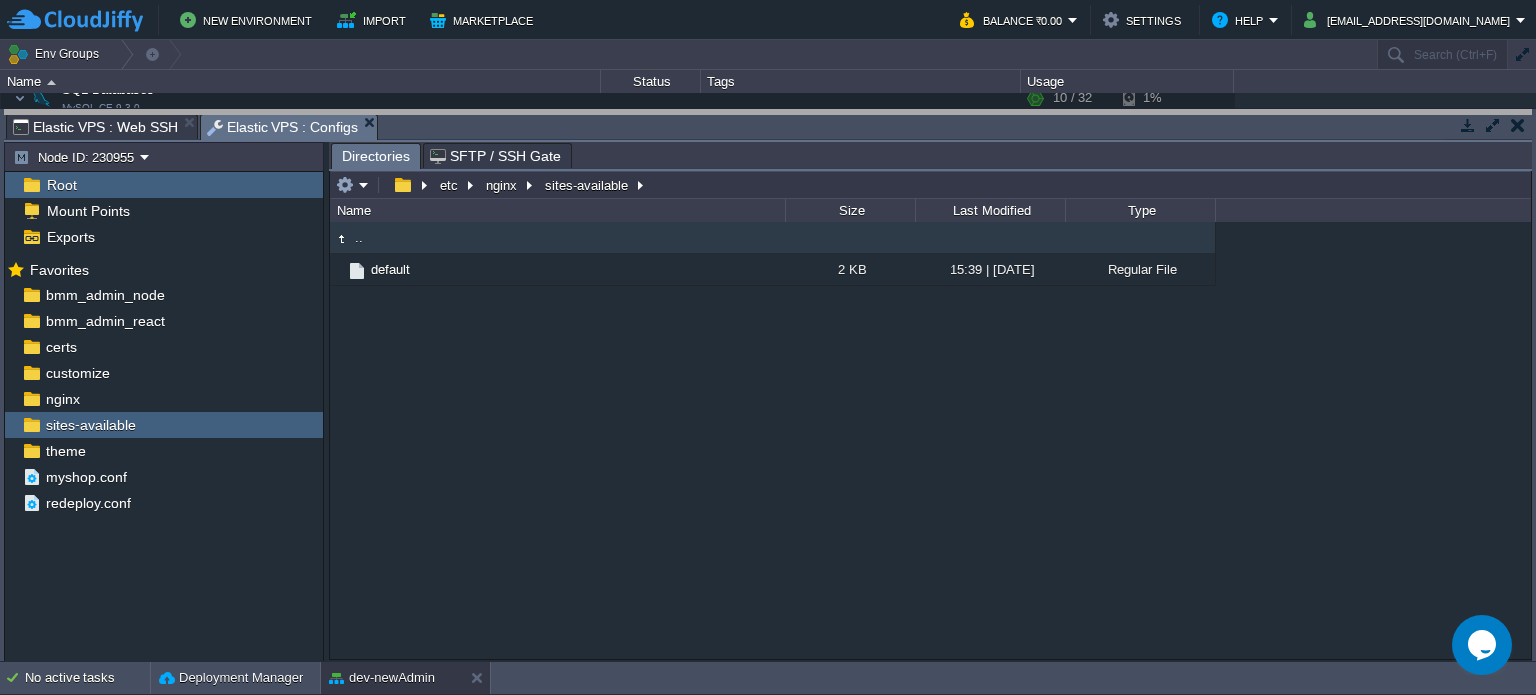 drag, startPoint x: 813, startPoint y: 138, endPoint x: 813, endPoint y: 63, distance: 75 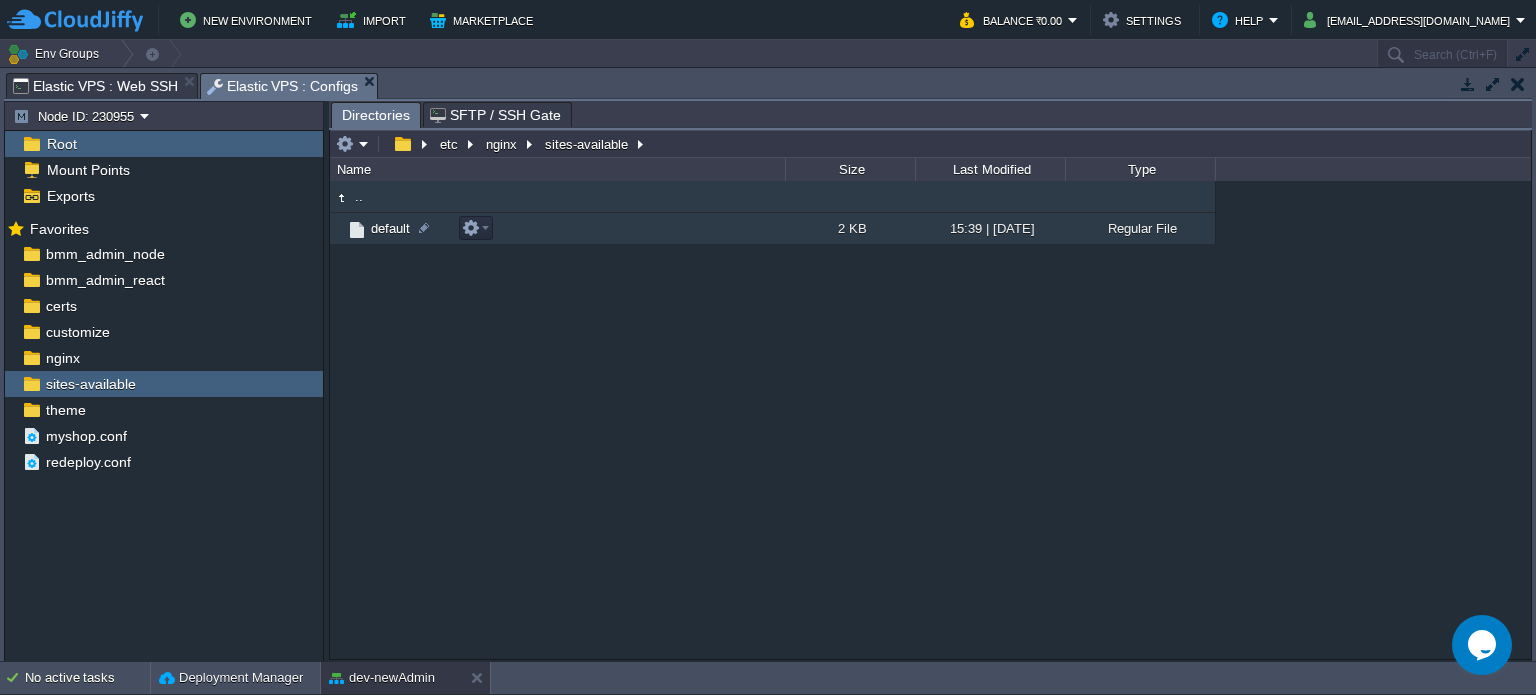 click on "default" at bounding box center (390, 228) 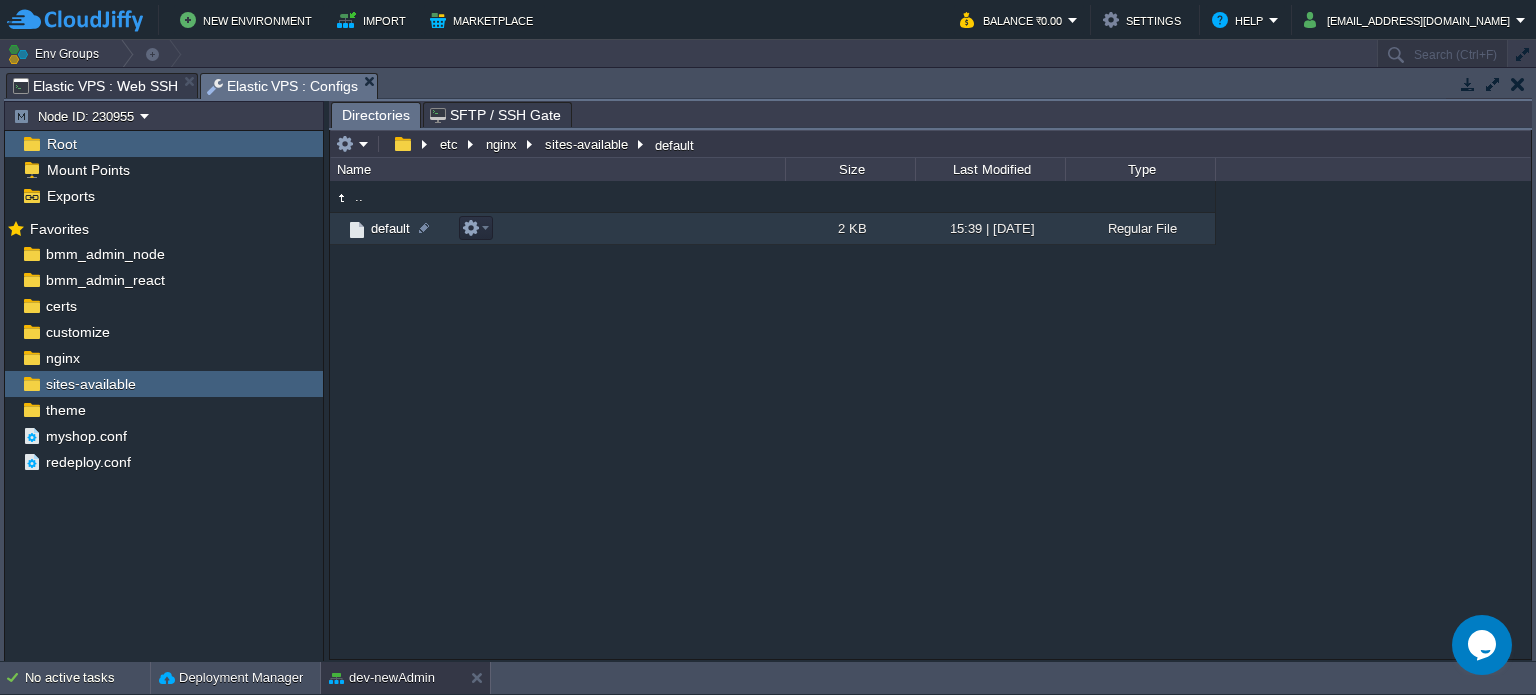 click on "default" at bounding box center (390, 228) 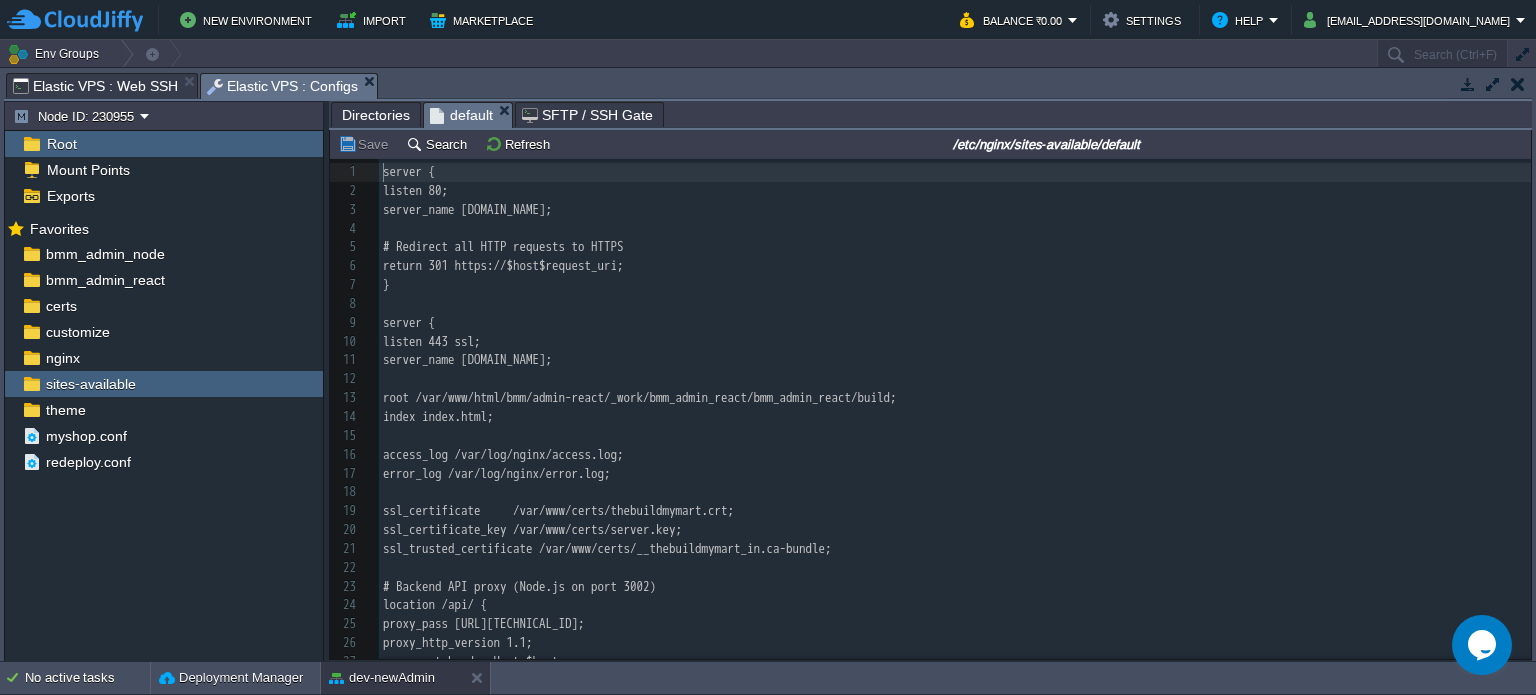 scroll, scrollTop: 6, scrollLeft: 0, axis: vertical 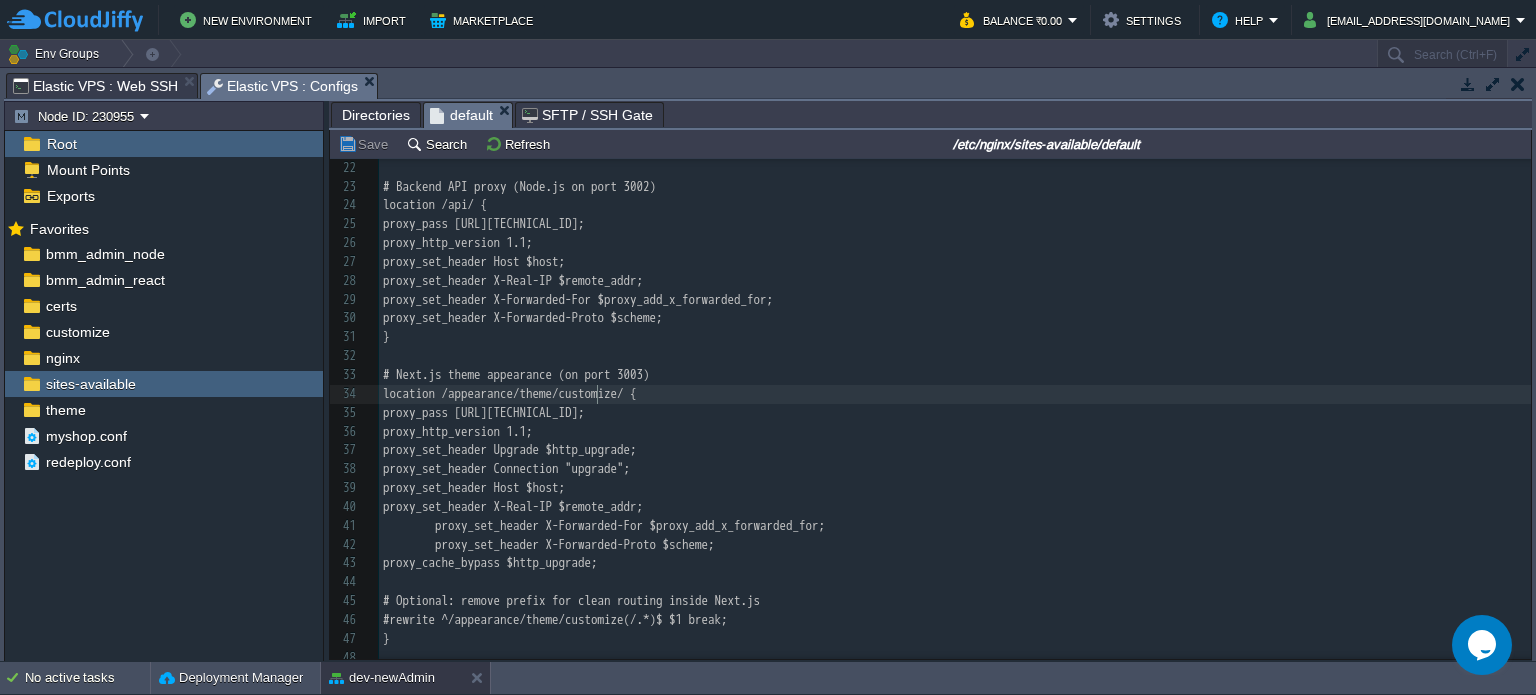 click on "57   1 server { 2     listen 80; 3     server_name [DOMAIN_NAME]; 4 ​ 5     # Redirect all HTTP requests to HTTPS 6     return 301 https://$host$request_uri; 7 } 8 ​ 9 server { 10     listen 443 ssl; 11     server_name [DOMAIN_NAME]; 12 ​ 13     root /var/www/html/bmm/admin-react/_work/bmm_admin_react/bmm_admin_react/build; 14     index index.html; 15 ​ 16     access_log /var/log/nginx/access.log; 17     error_log /var/log/nginx/error.log; 18 ​ 19     ssl_certificate     /var/www/certs/thebuildmymart.crt; 20     ssl_certificate_key /var/www/certs/server.key; 21     ssl_trusted_certificate /var/www/certs/__thebuildmymart_in.ca-bundle; 22 ​ 23     # Backend API proxy (Node.js on port 3002) 24     location /api/ { 25         proxy_pass [URL][TECHNICAL_ID]; 26         proxy_http_version 1.1; 27         proxy_set_header Host $host; 28         proxy_set_header X-Real-IP $remote_addr; 29 30         proxy_set_header X-Forwarded-Proto $scheme; 31     } }" at bounding box center [955, 300] 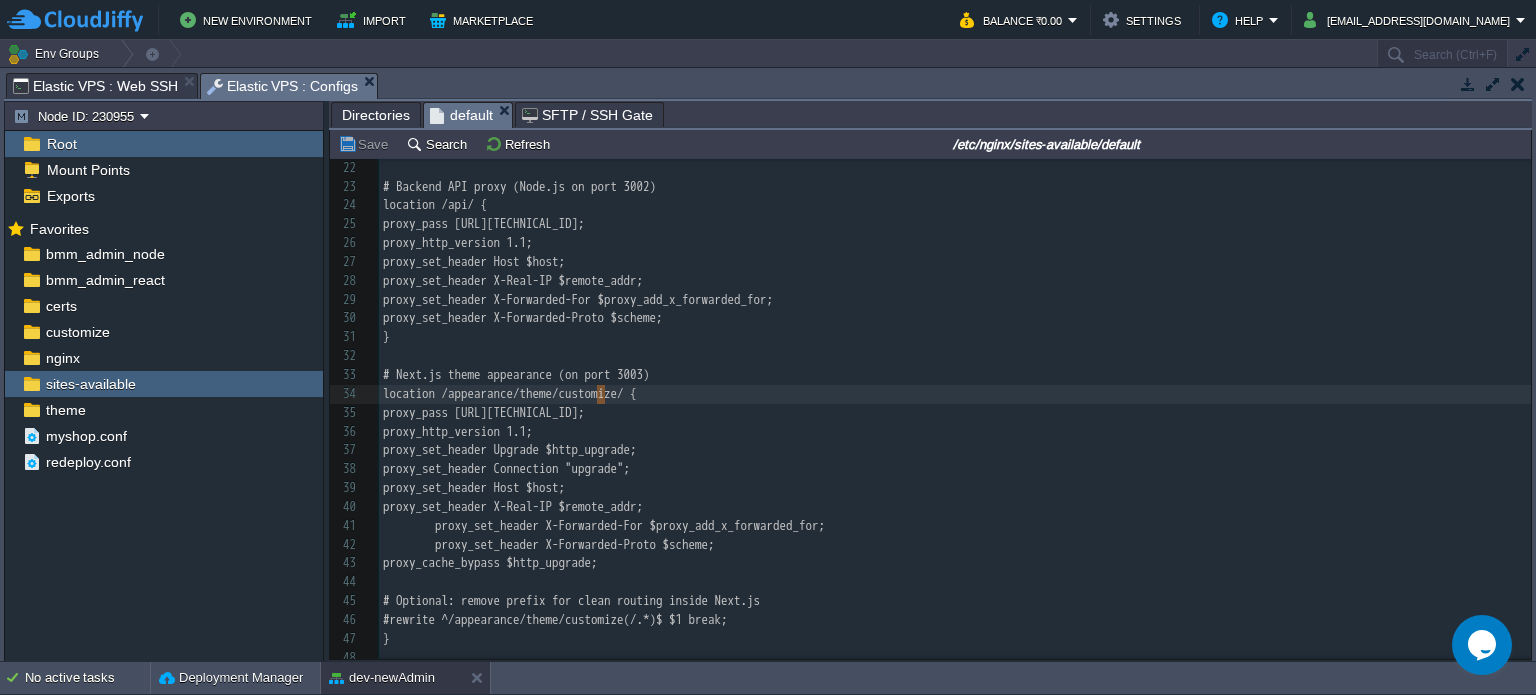 scroll, scrollTop: 316, scrollLeft: 0, axis: vertical 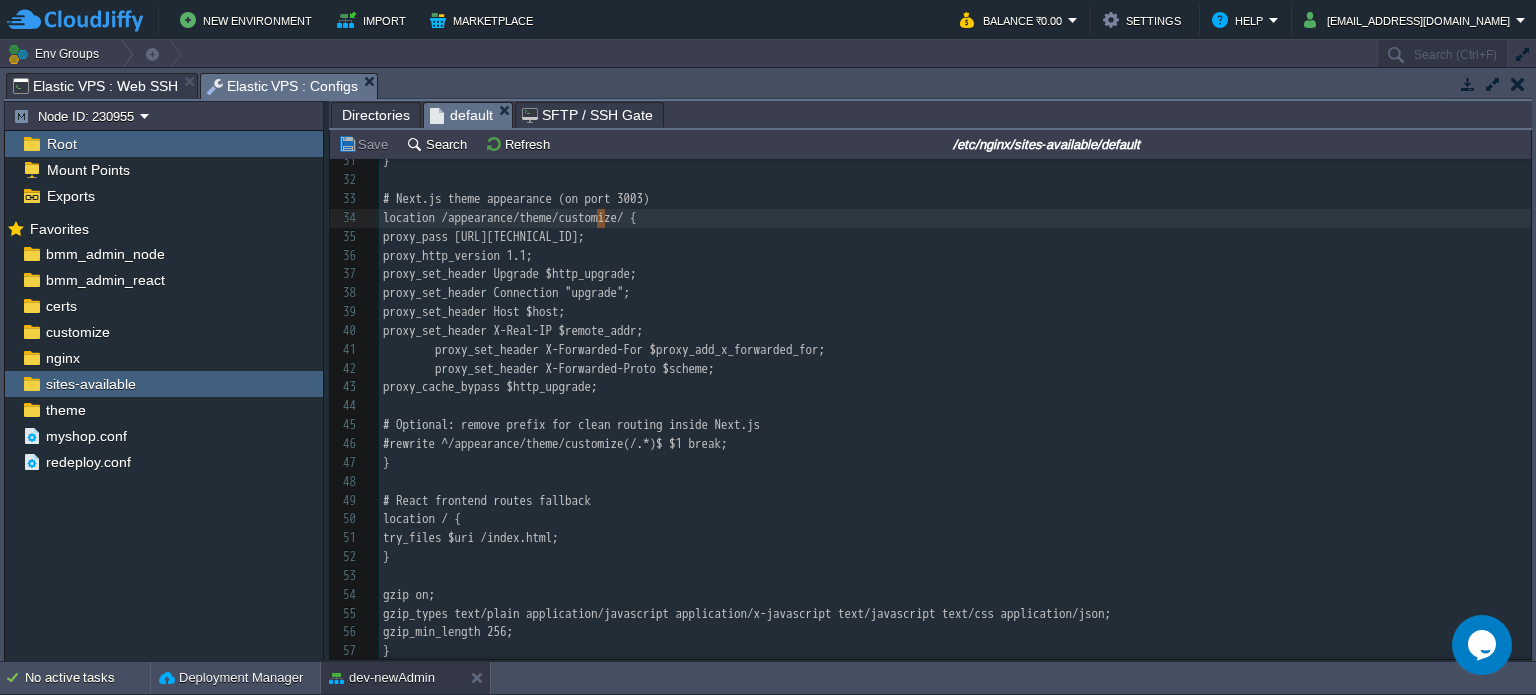 click on "x 1 server { 2     listen 80; 3     server_name [DOMAIN_NAME]; 4 ​ 5     # Redirect all HTTP requests to HTTPS 6     return 301 https://$host$request_uri; 7 } 8 ​ 9 server { 10     listen 443 ssl; 11     server_name [DOMAIN_NAME]; 12 ​ 13     root /var/www/html/bmm/admin-react/_work/bmm_admin_react/bmm_admin_react/build; 14     index index.html; 15 ​ 16     access_log /var/log/nginx/access.log; 17     error_log /var/log/nginx/error.log; 18 ​ 19     ssl_certificate     /var/www/certs/thebuildmymart.crt; 20     ssl_certificate_key /var/www/certs/server.key; 21     ssl_trusted_certificate /var/www/certs/__thebuildmymart_in.ca-bundle; 22 ​ 23     # Backend API proxy (Node.js on port 3002) 24     location /api/ { 25         proxy_pass [URL][TECHNICAL_ID]; 26         proxy_http_version 1.1; 27         proxy_set_header Host $host; 28         proxy_set_header X-Real-IP $remote_addr; 29         proxy_set_header X-Forwarded-For $proxy_add_x_forwarded_for; /" at bounding box center (955, 124) 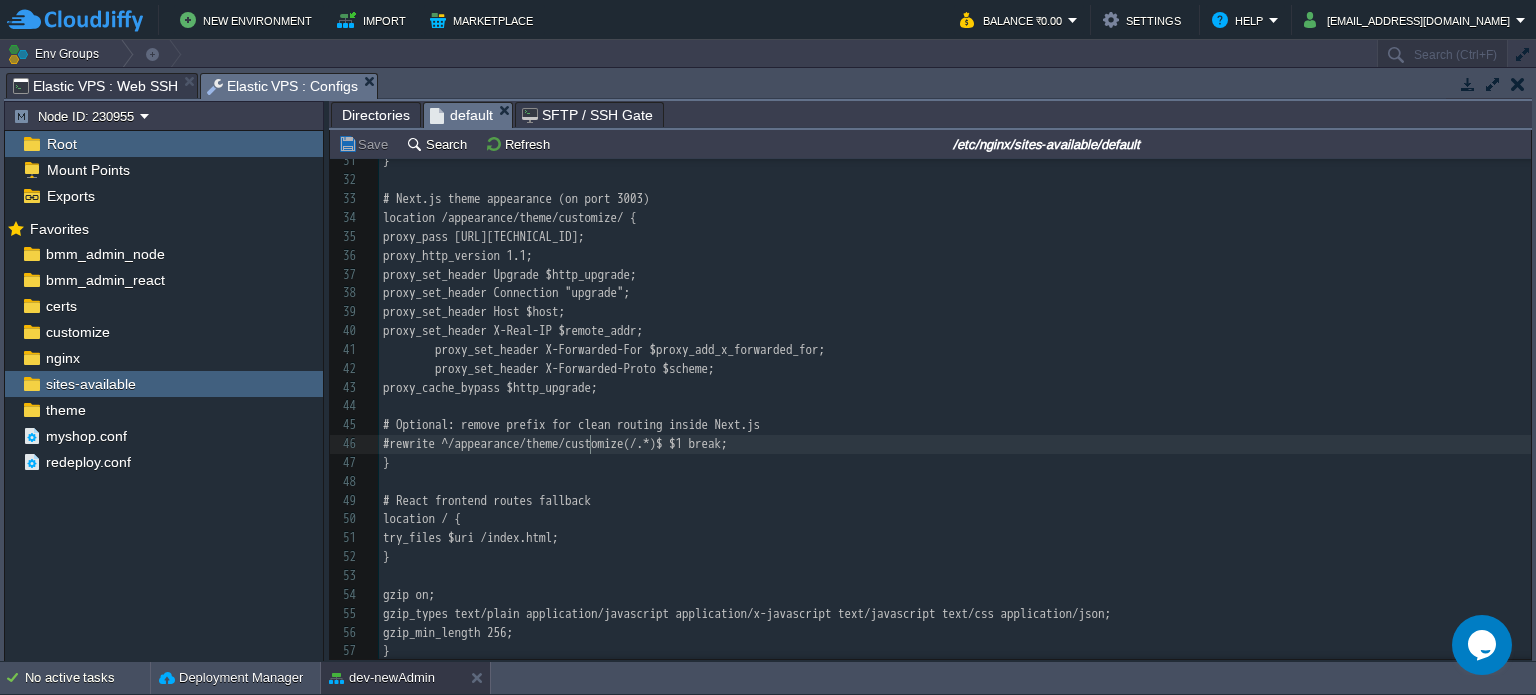 type on "/" 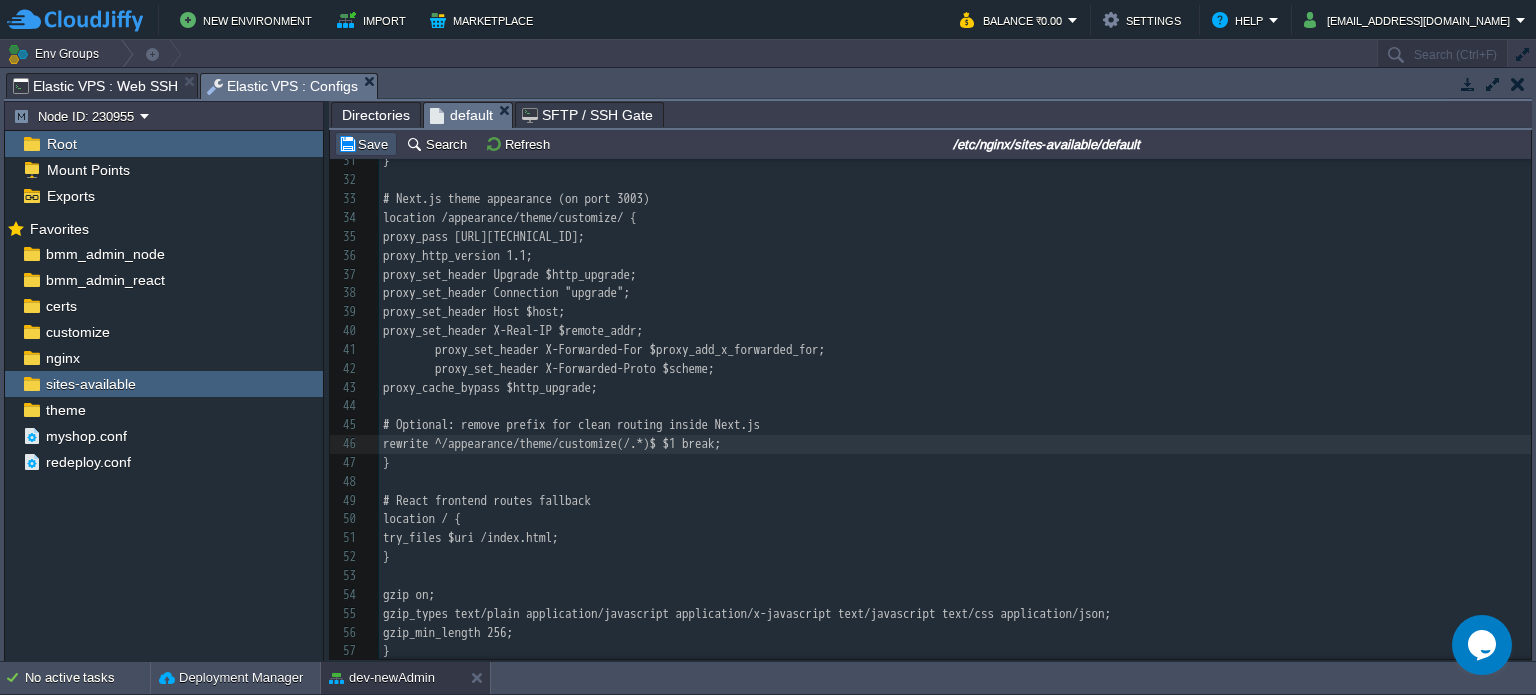 click on "Save" at bounding box center (366, 144) 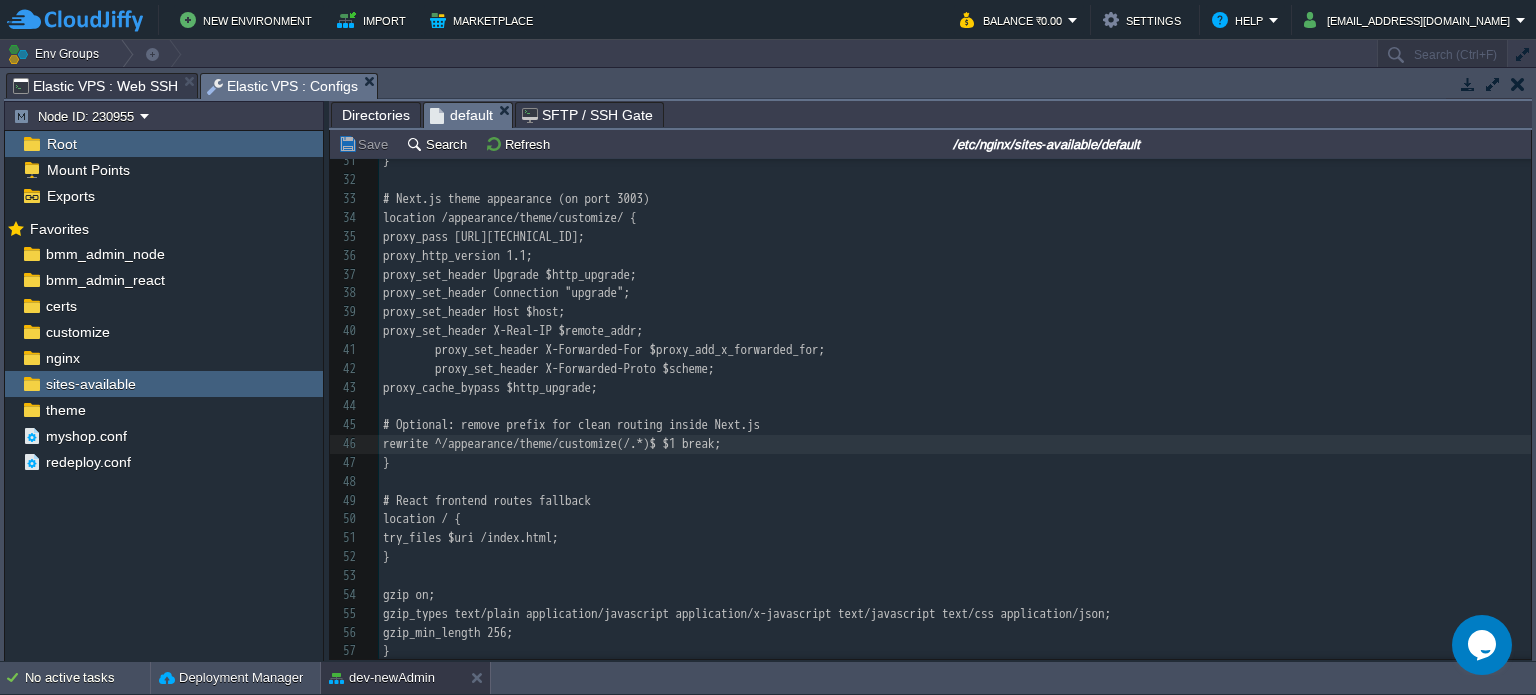 scroll, scrollTop: 482, scrollLeft: 0, axis: vertical 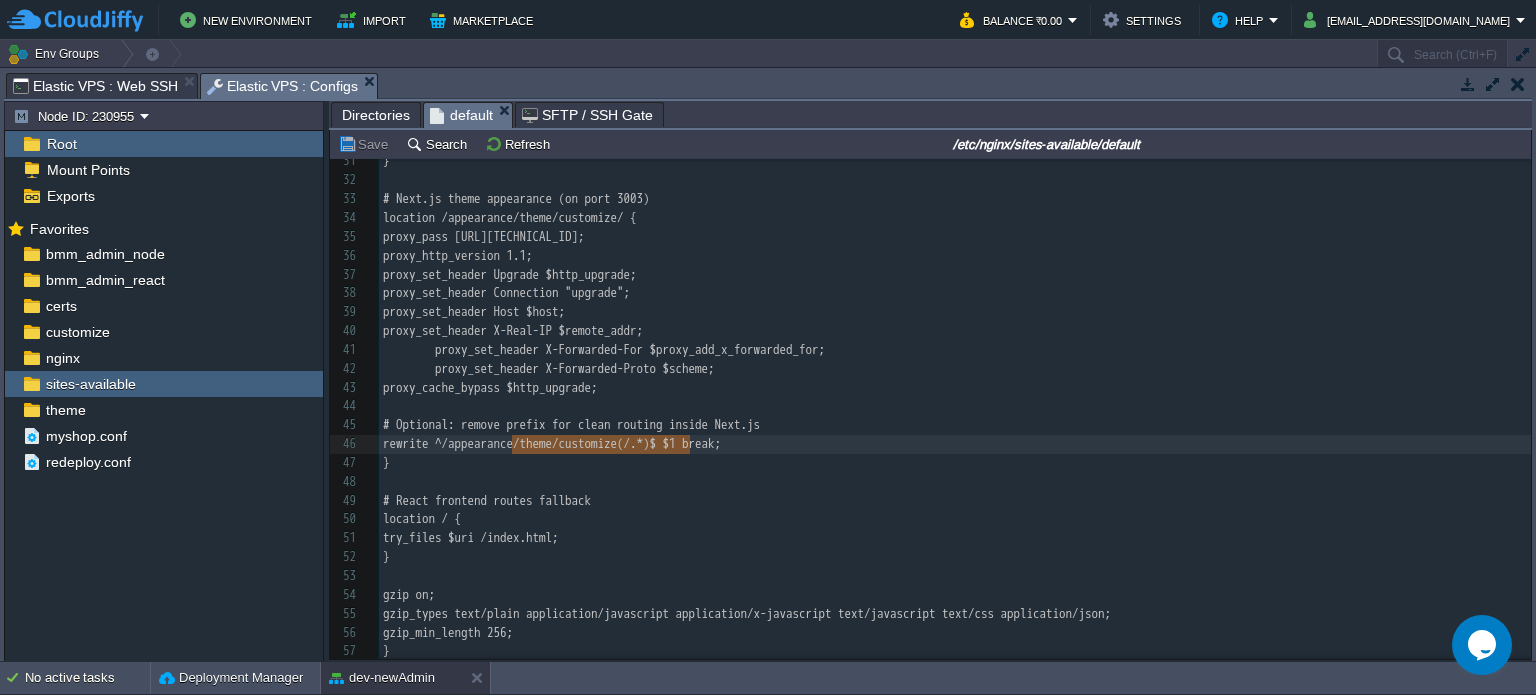 type on "appearance/theme/customize" 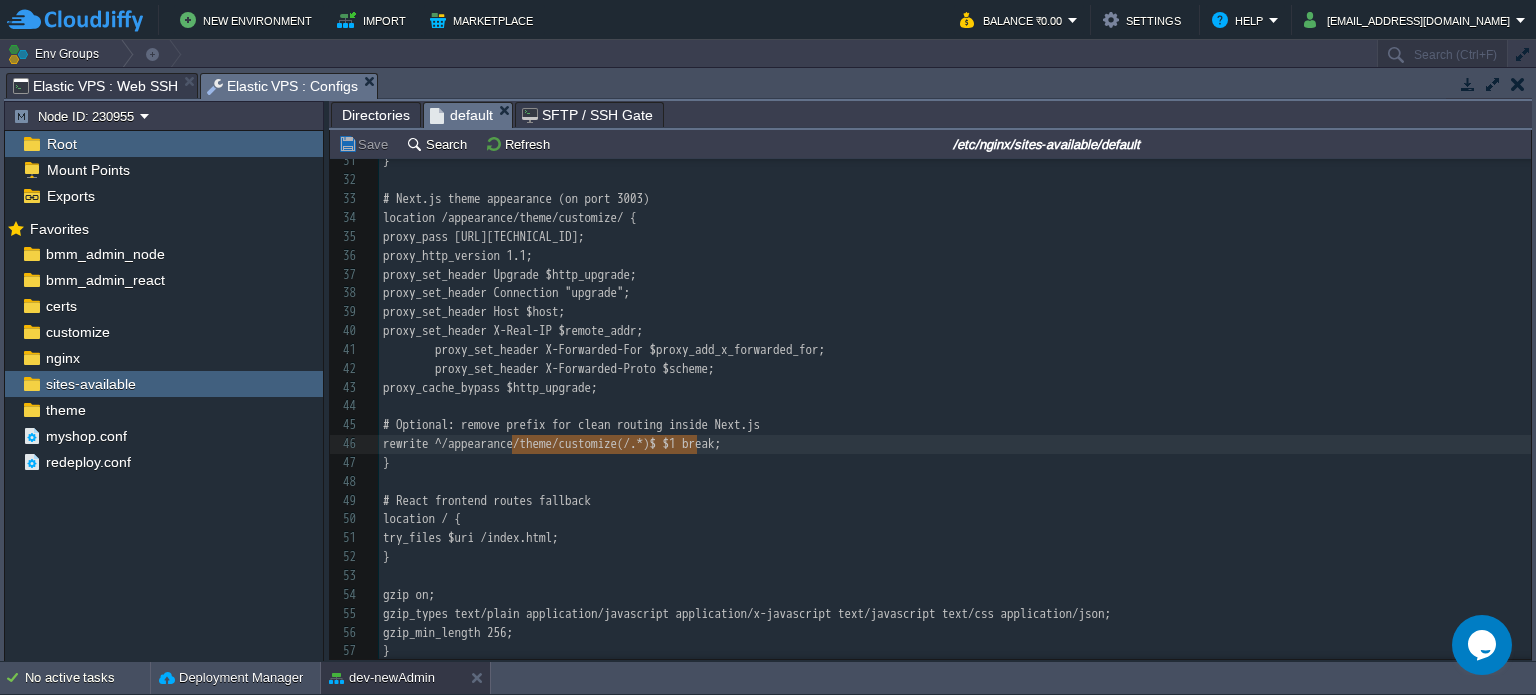 drag, startPoint x: 513, startPoint y: 442, endPoint x: 694, endPoint y: 442, distance: 181 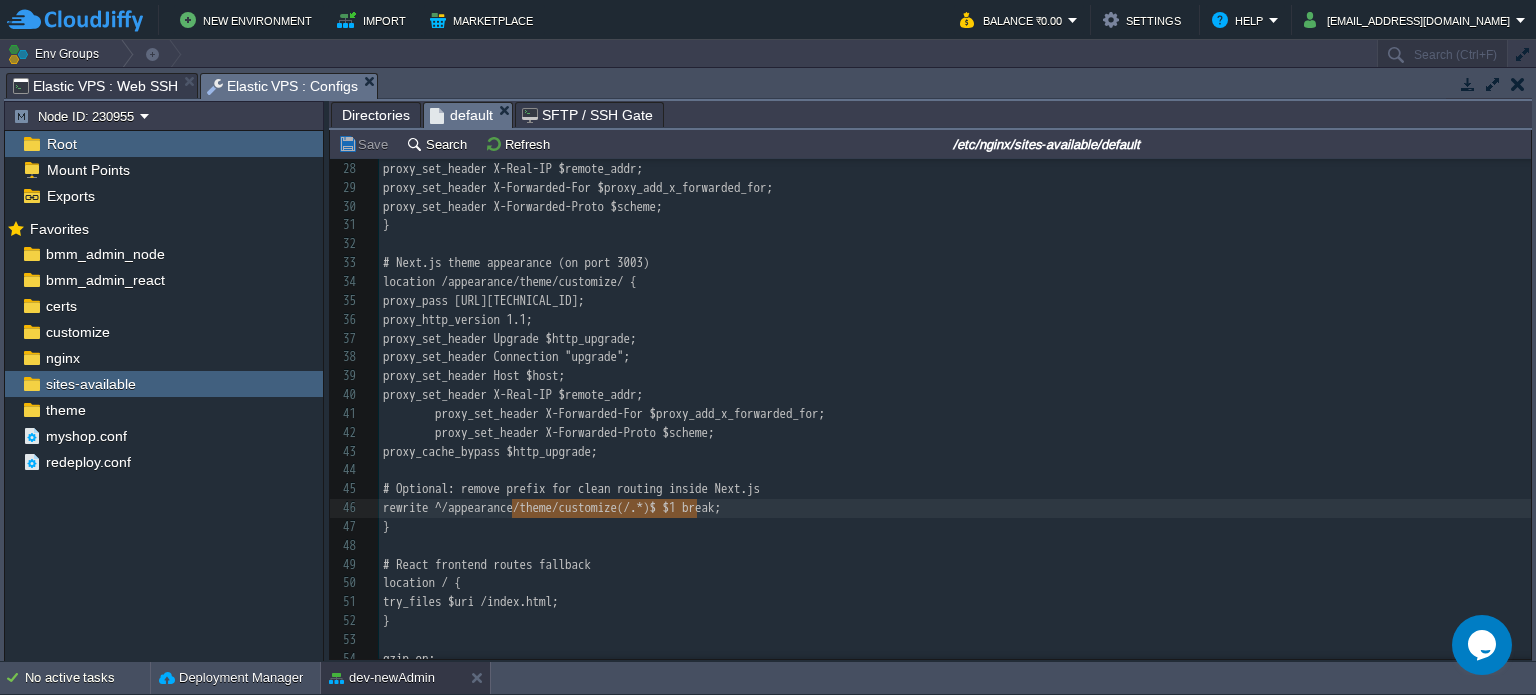 scroll, scrollTop: 482, scrollLeft: 0, axis: vertical 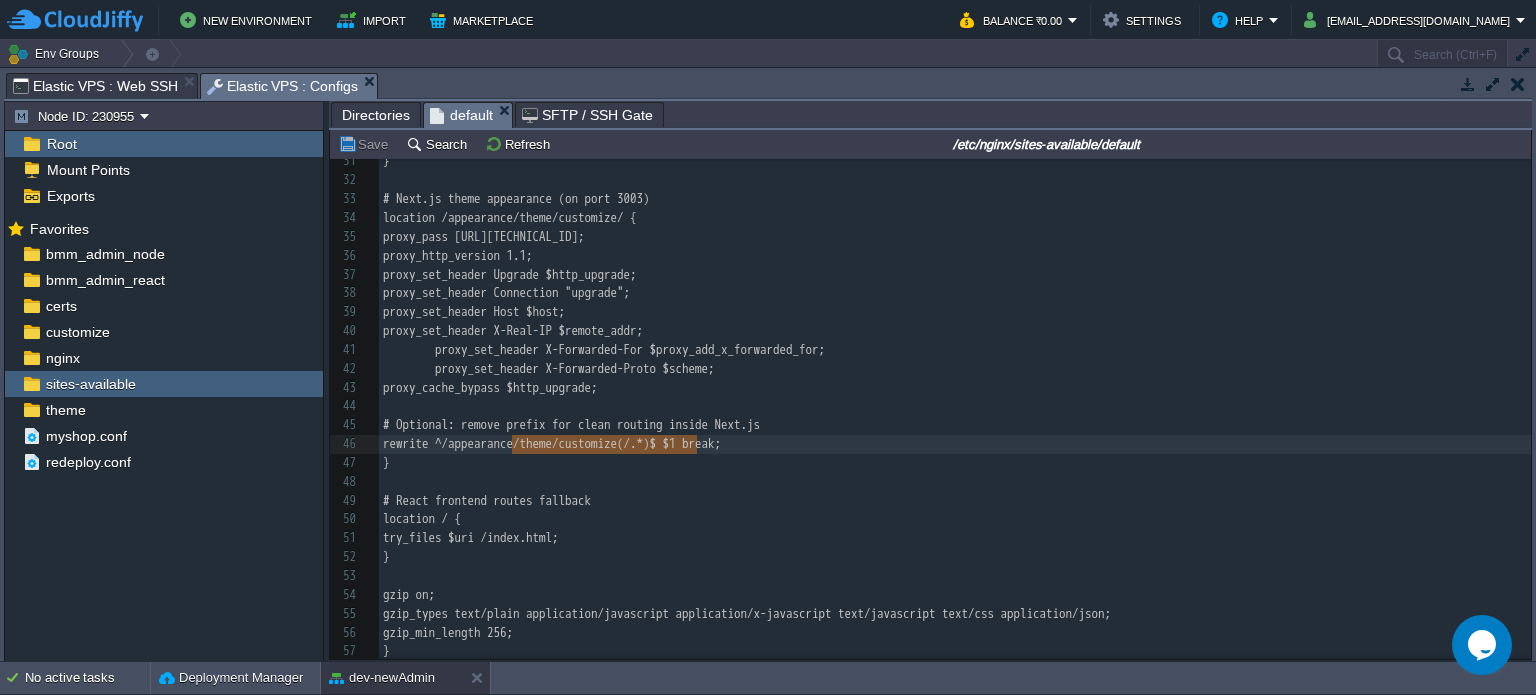 click on "proxy_cache_bypass $http_upgrade;" at bounding box center [955, 388] 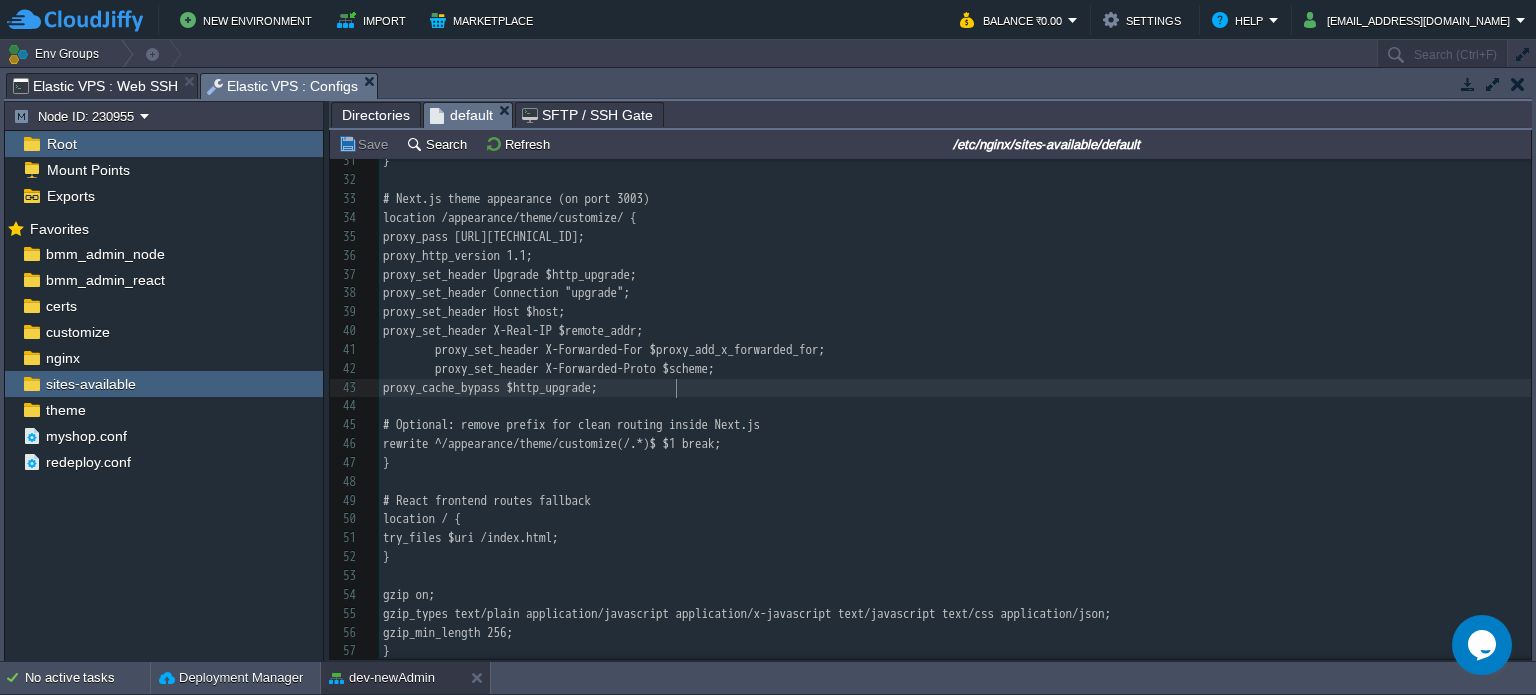 scroll, scrollTop: 482, scrollLeft: 0, axis: vertical 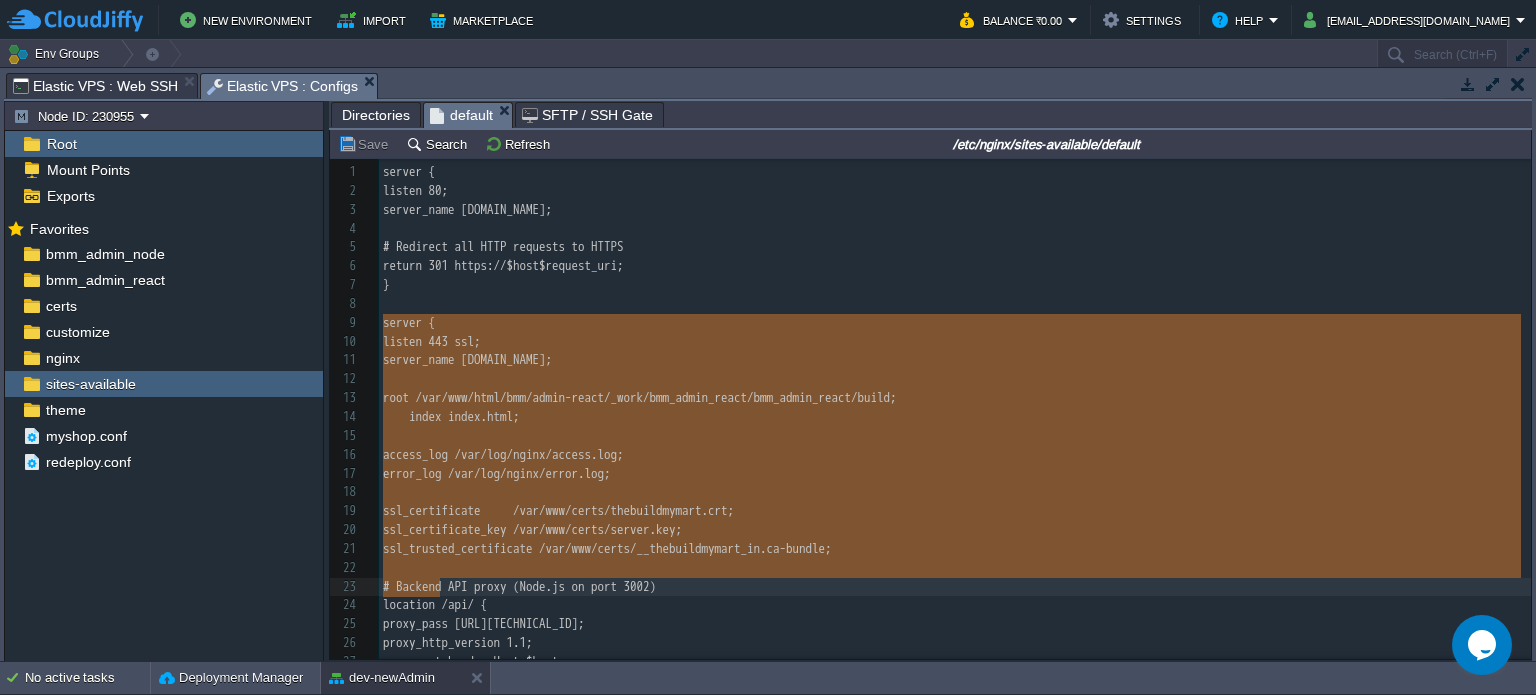 type on "-" 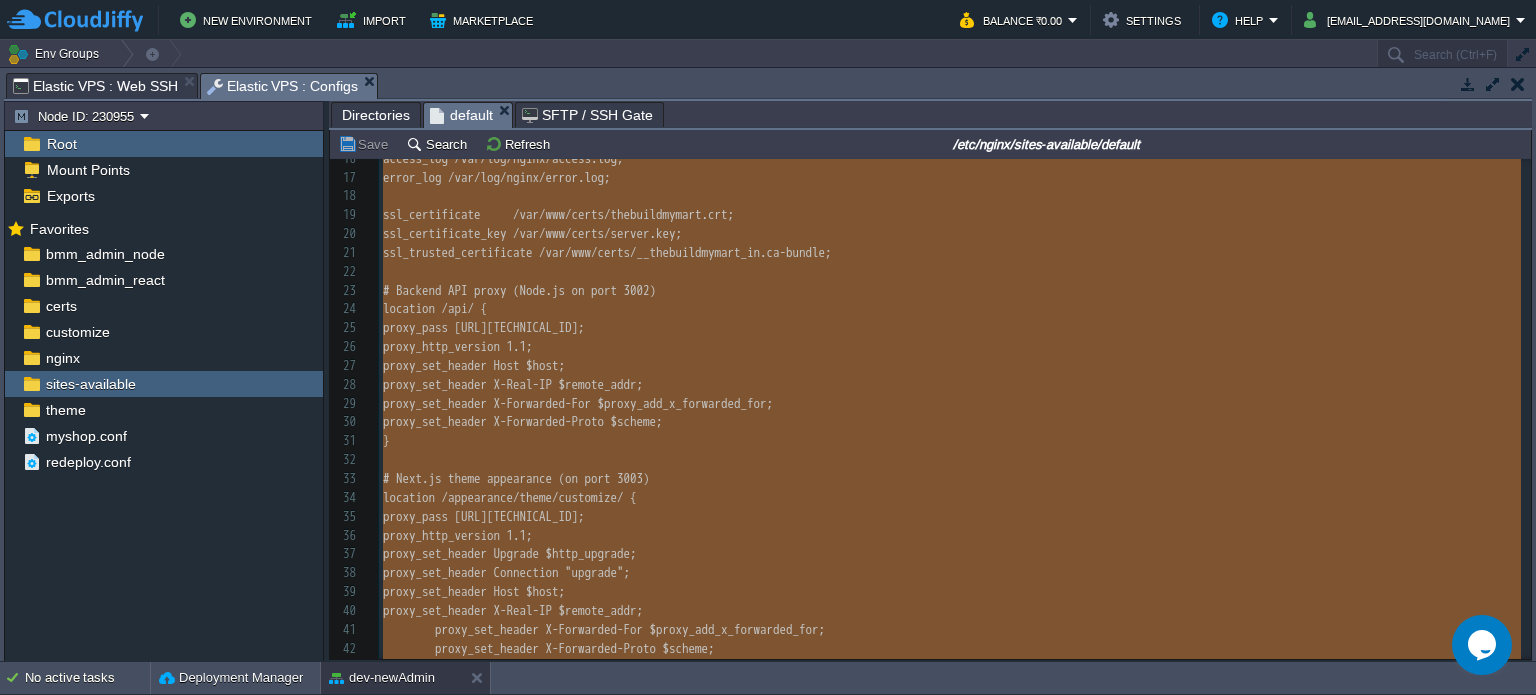scroll, scrollTop: 371, scrollLeft: 0, axis: vertical 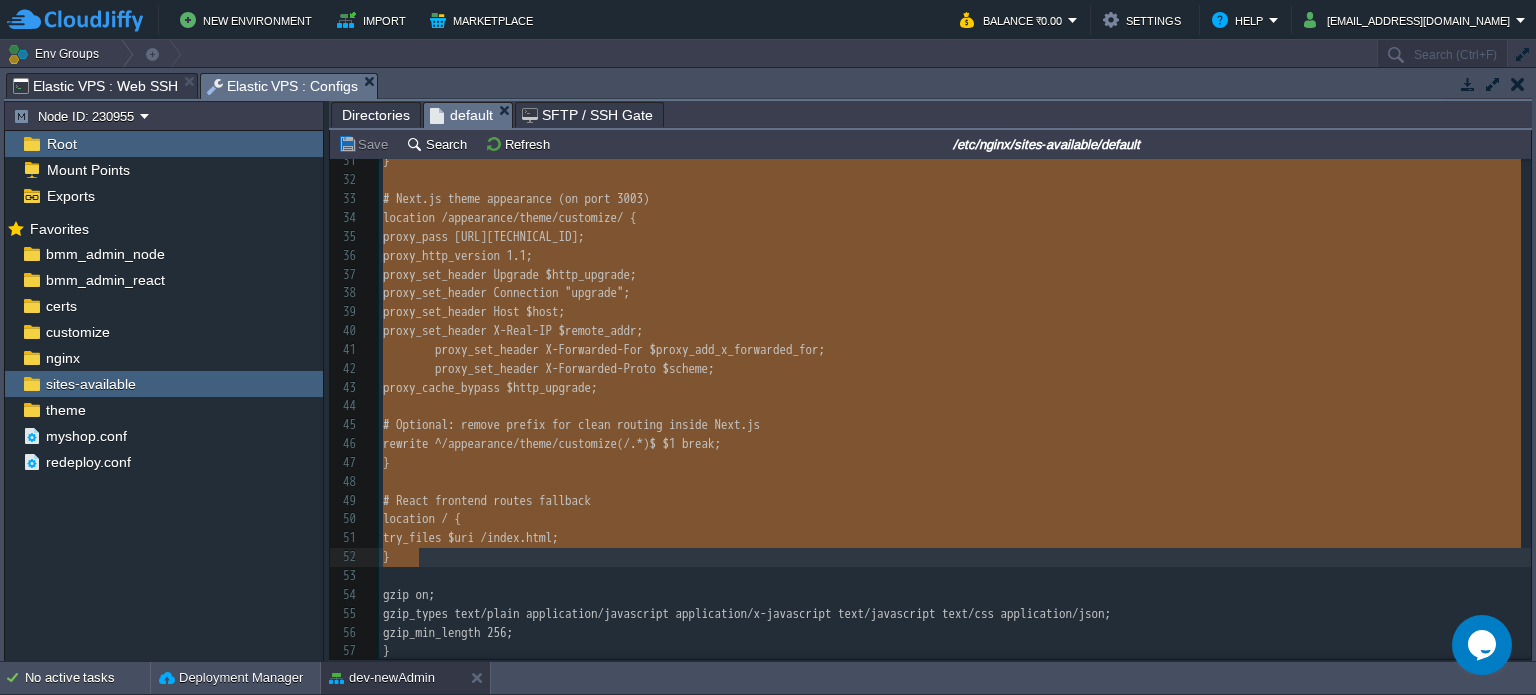 drag, startPoint x: 382, startPoint y: 323, endPoint x: 511, endPoint y: 546, distance: 257.62375 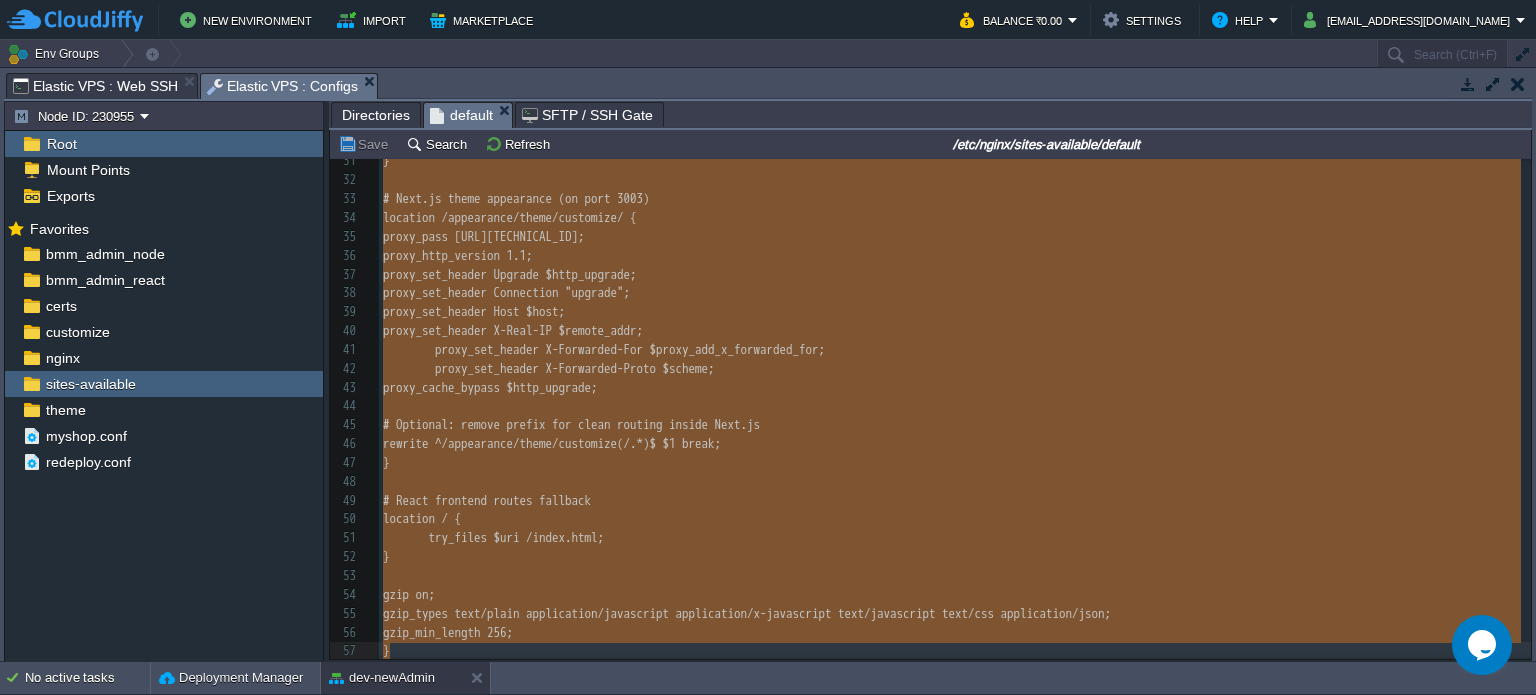 drag, startPoint x: 382, startPoint y: 327, endPoint x: 421, endPoint y: 625, distance: 300.54117 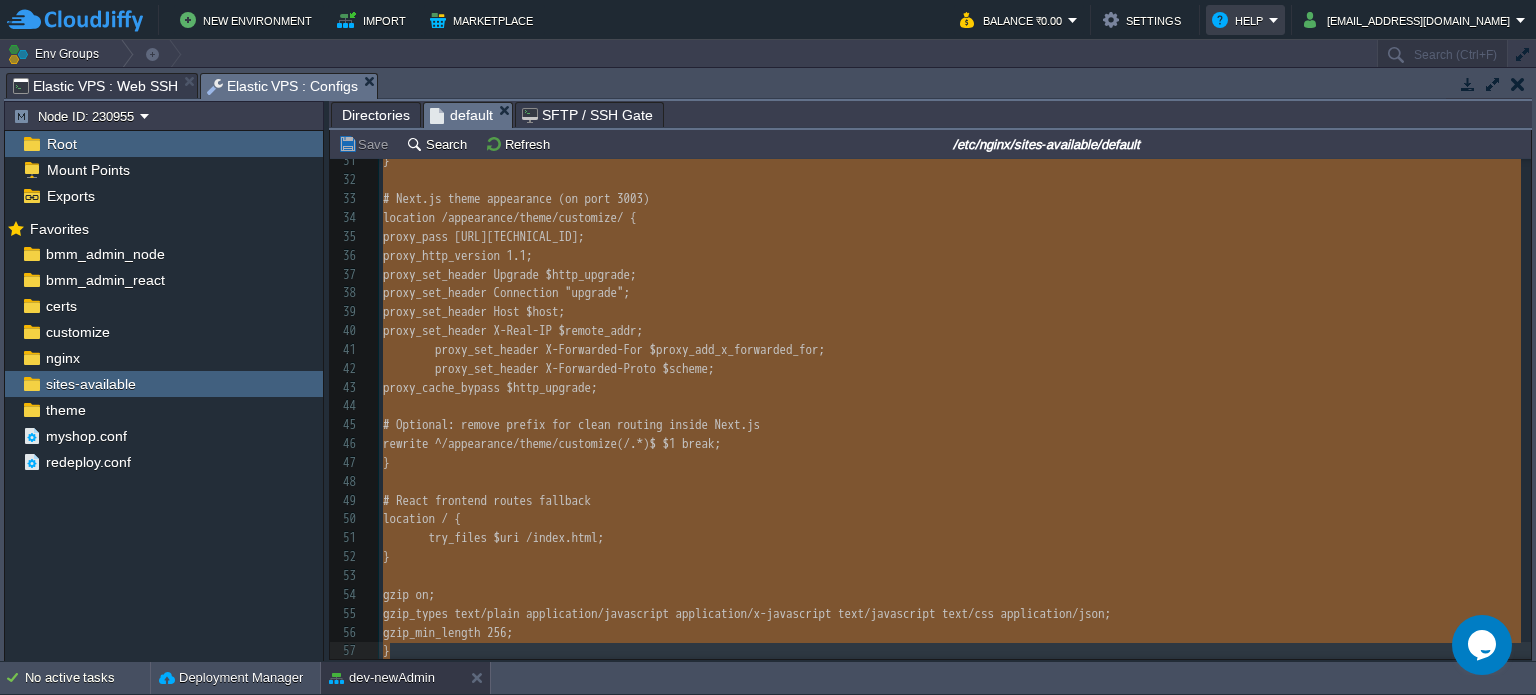 type on "-" 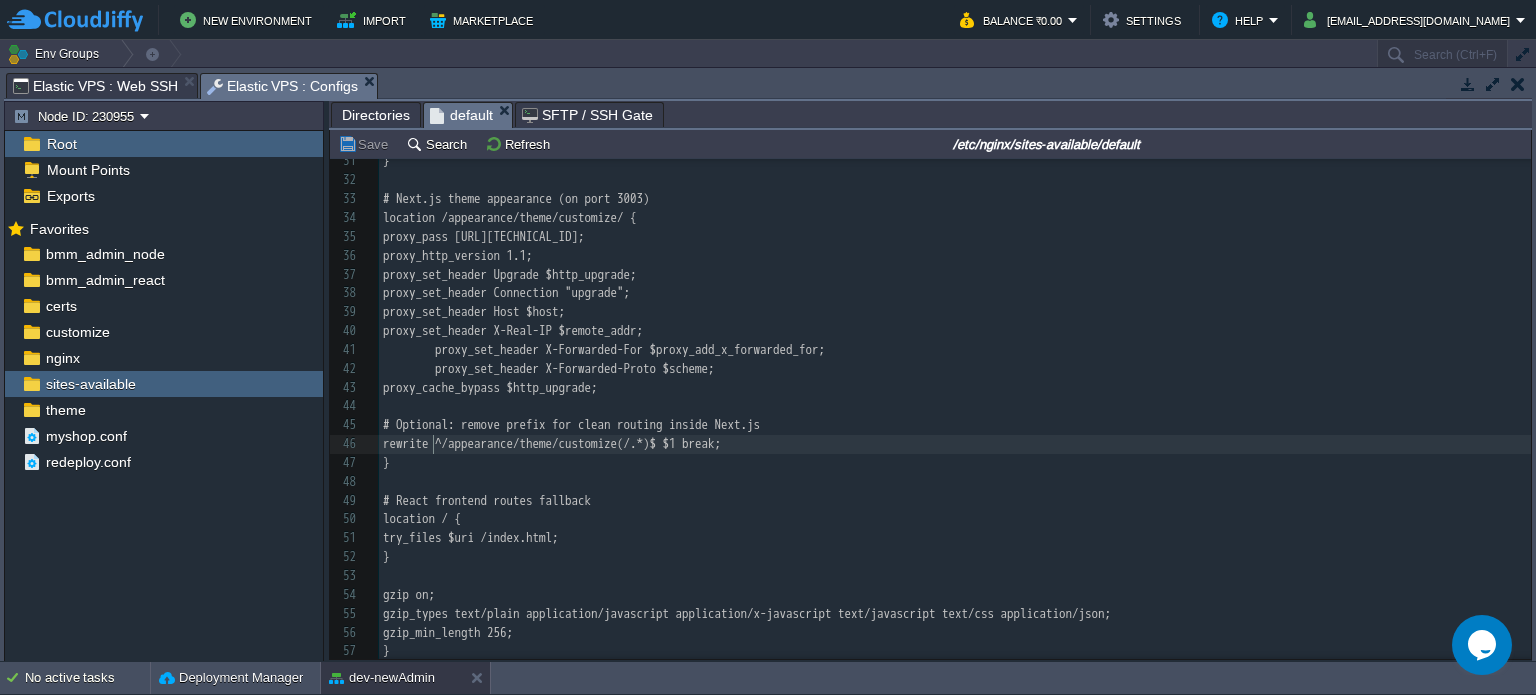 click on "xxxxxxxxxx server {   21     ssl_trusted_certificate /var/www/certs/__thebuildmymart_in.ca-bundle; 22 ​ 23     # Backend API proxy (Node.js on port 3002) 24     location /api/ { 25         proxy_pass [URL][TECHNICAL_ID]; 26         proxy_http_version 1.1; 27         proxy_set_header Host $host; 28         proxy_set_header X-Real-IP $remote_addr; 29         proxy_set_header X-Forwarded-For $proxy_add_x_forwarded_for; 30         proxy_set_header X-Forwarded-Proto $scheme; 31     } 32 ​ 33     # Next.js theme appearance (on port 3003) 34     location /appearance/theme/customize/ { 35         proxy_pass [URL][TECHNICAL_ID]; 36         proxy_http_version 1.1; 37         proxy_set_header Upgrade $http_upgrade; 38         proxy_set_header Connection "upgrade"; 39         proxy_set_header Host $host; 40         proxy_set_header X-Real-IP $remote_addr; 41           proxy_set_header X-Forwarded-For $proxy_add_x_forwarded_for; 42           43 44 ​ 45 46 47     } }" at bounding box center (955, 312) 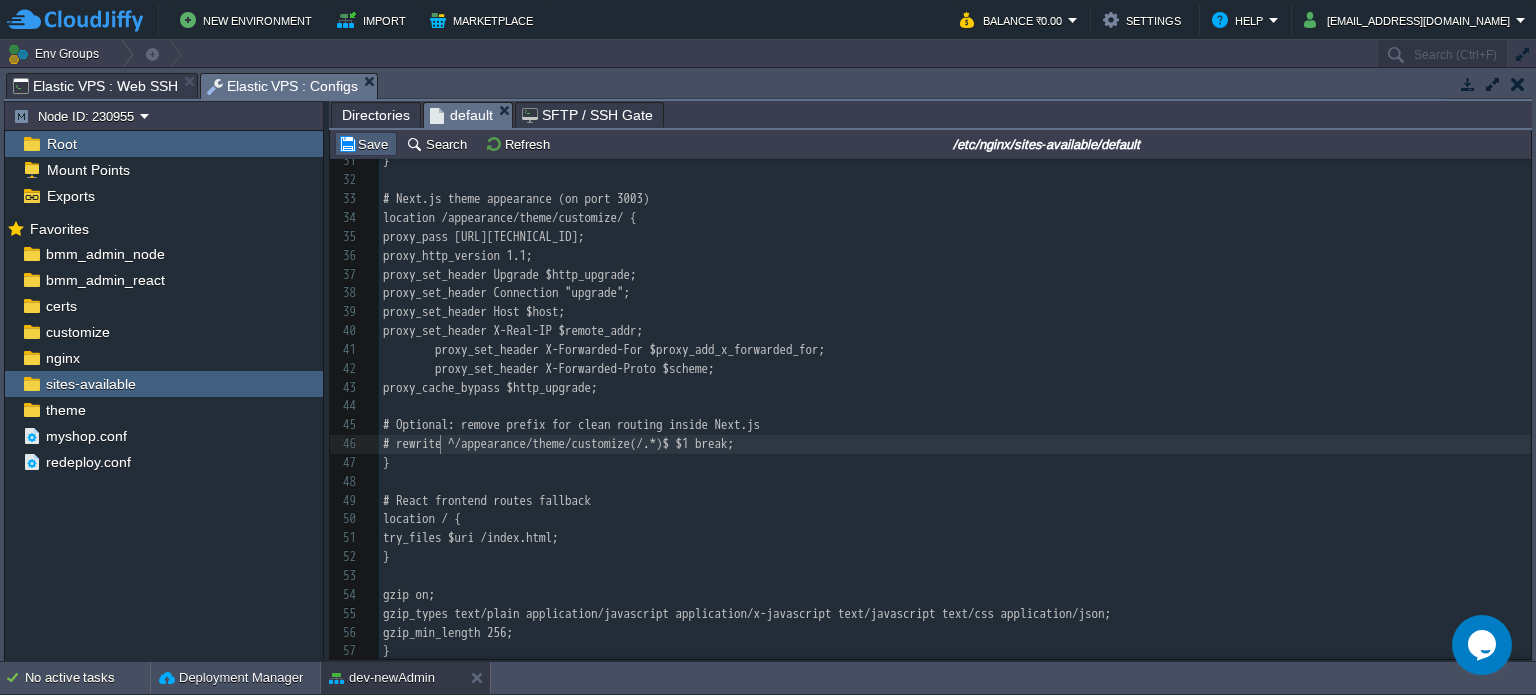 type on "#" 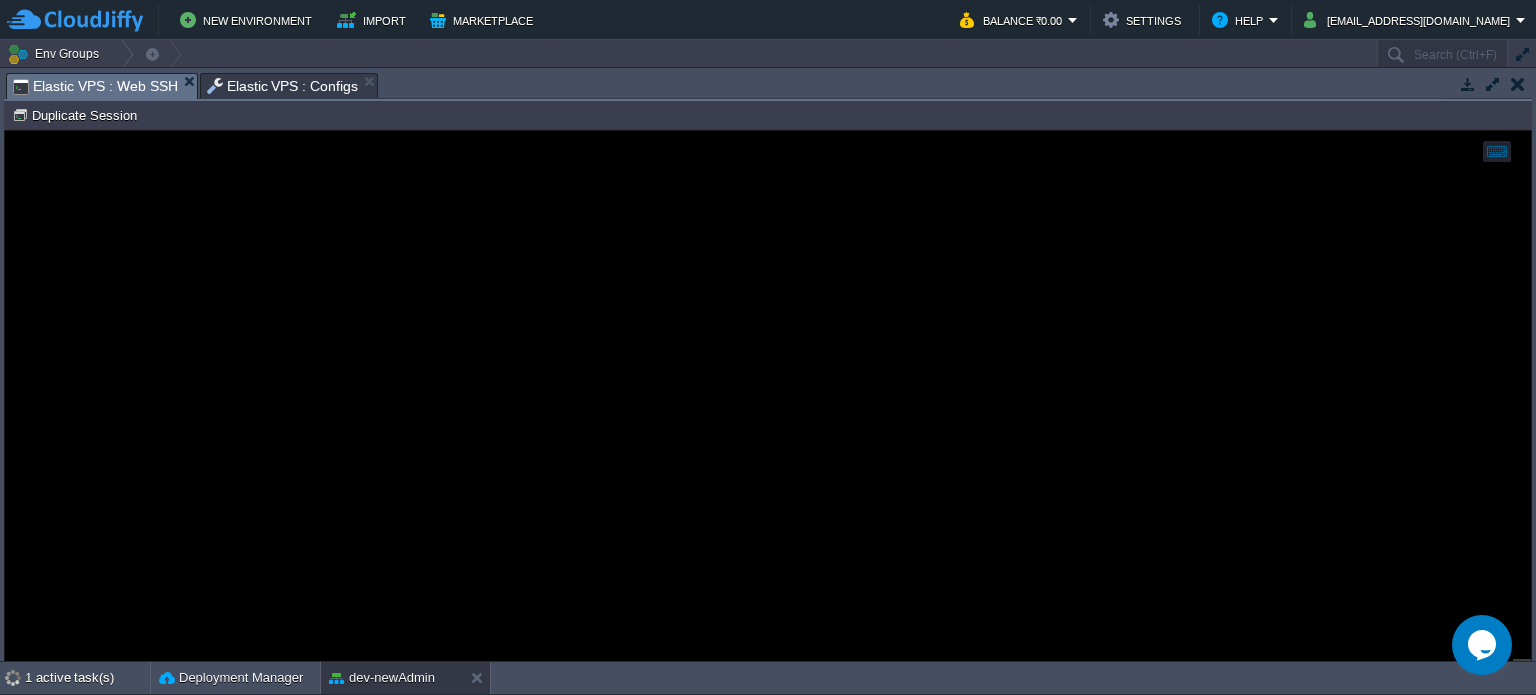 click on "Elastic VPS : Web SSH" at bounding box center [95, 86] 